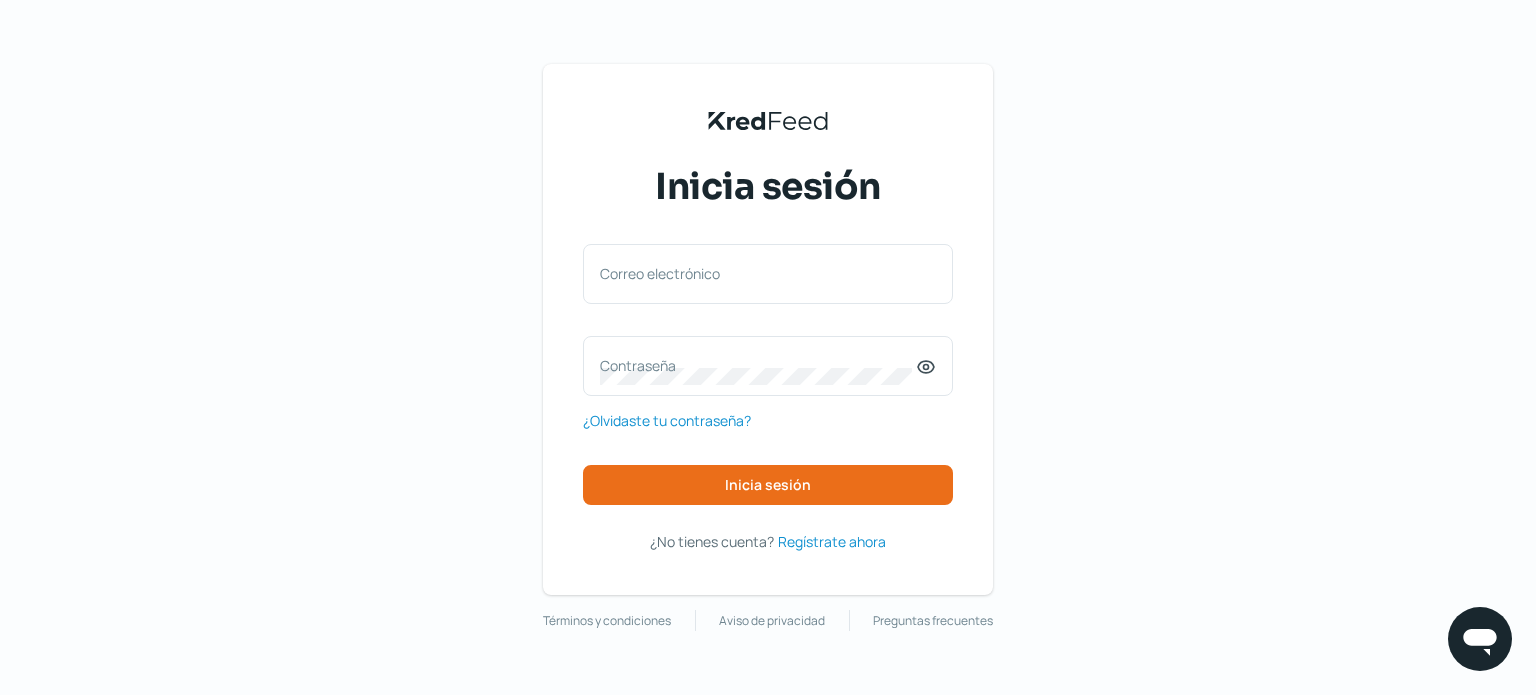 scroll, scrollTop: 0, scrollLeft: 0, axis: both 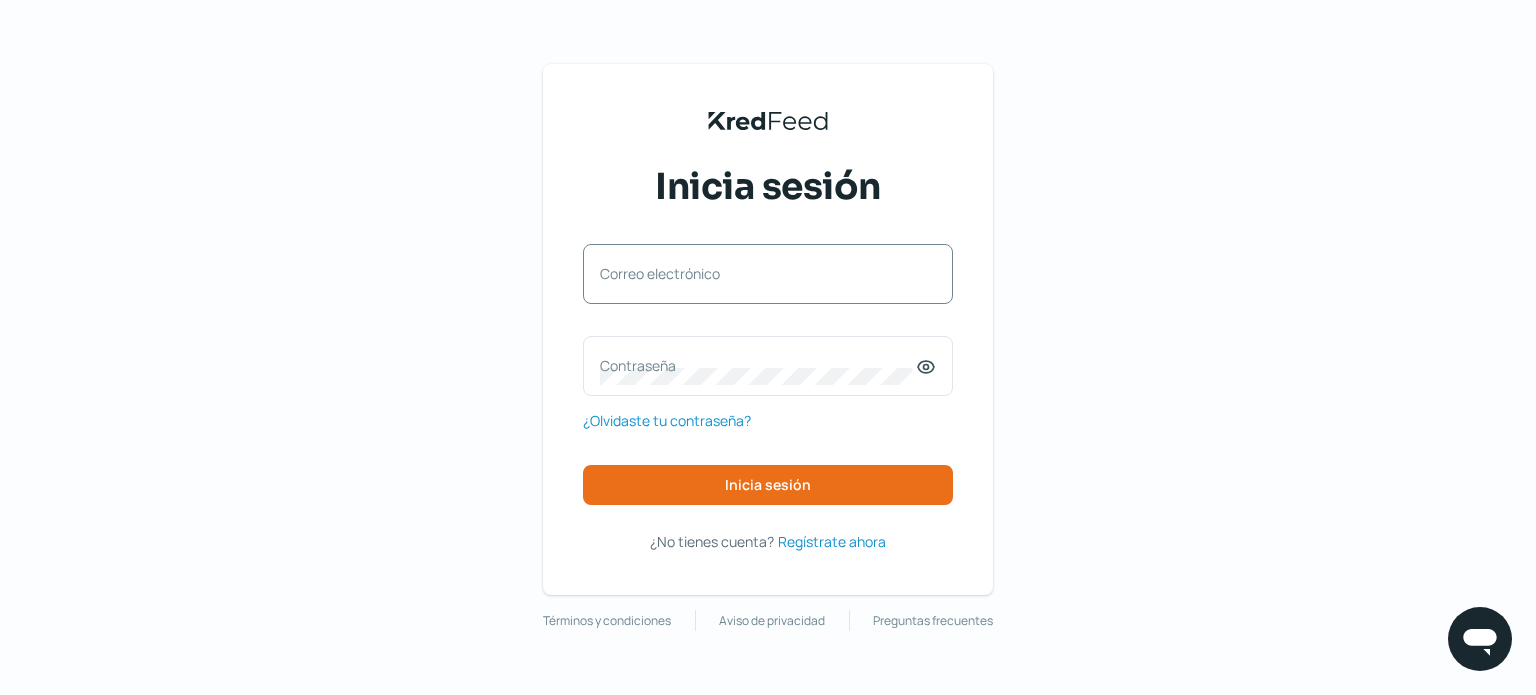 click on "Correo electrónico" at bounding box center (758, 273) 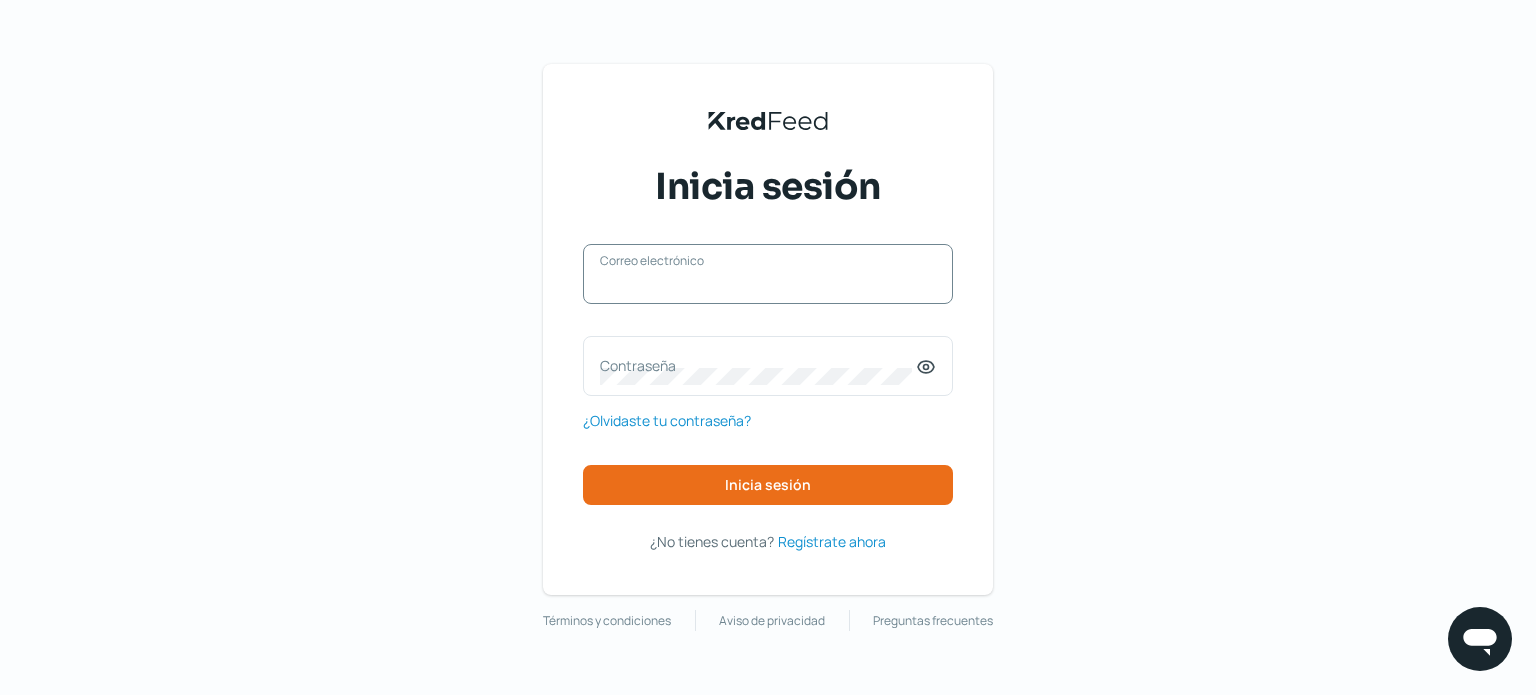click on "Correo electrónico" at bounding box center (768, 284) 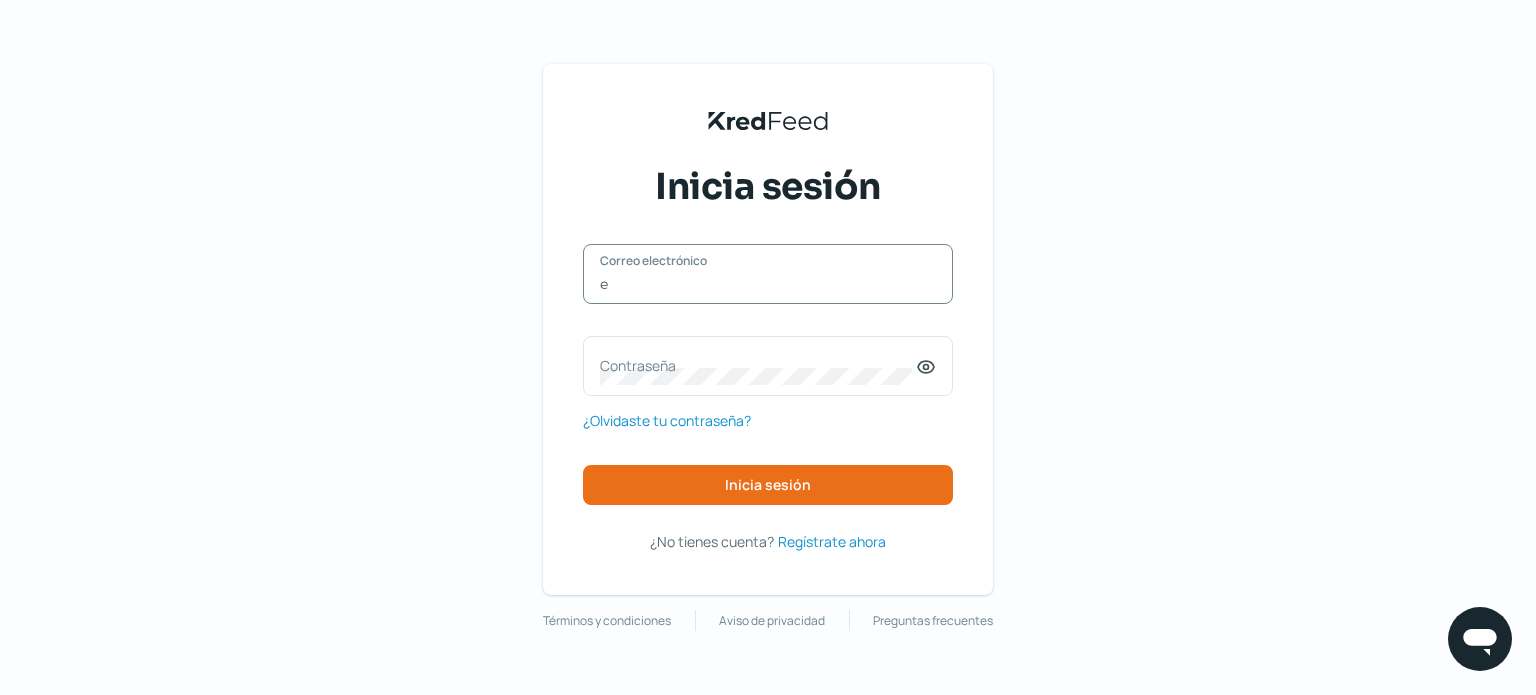 type on "[EMAIL]" 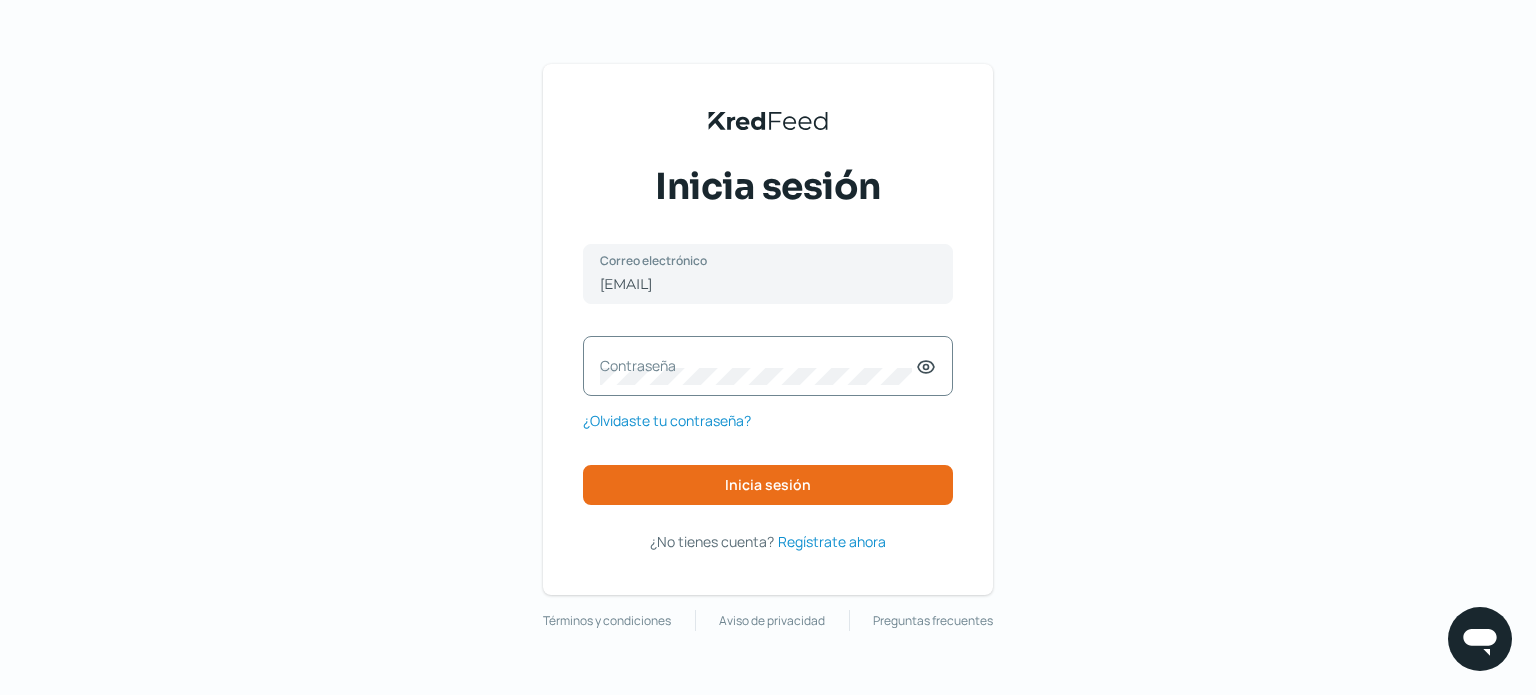 click on "Contraseña" at bounding box center (758, 365) 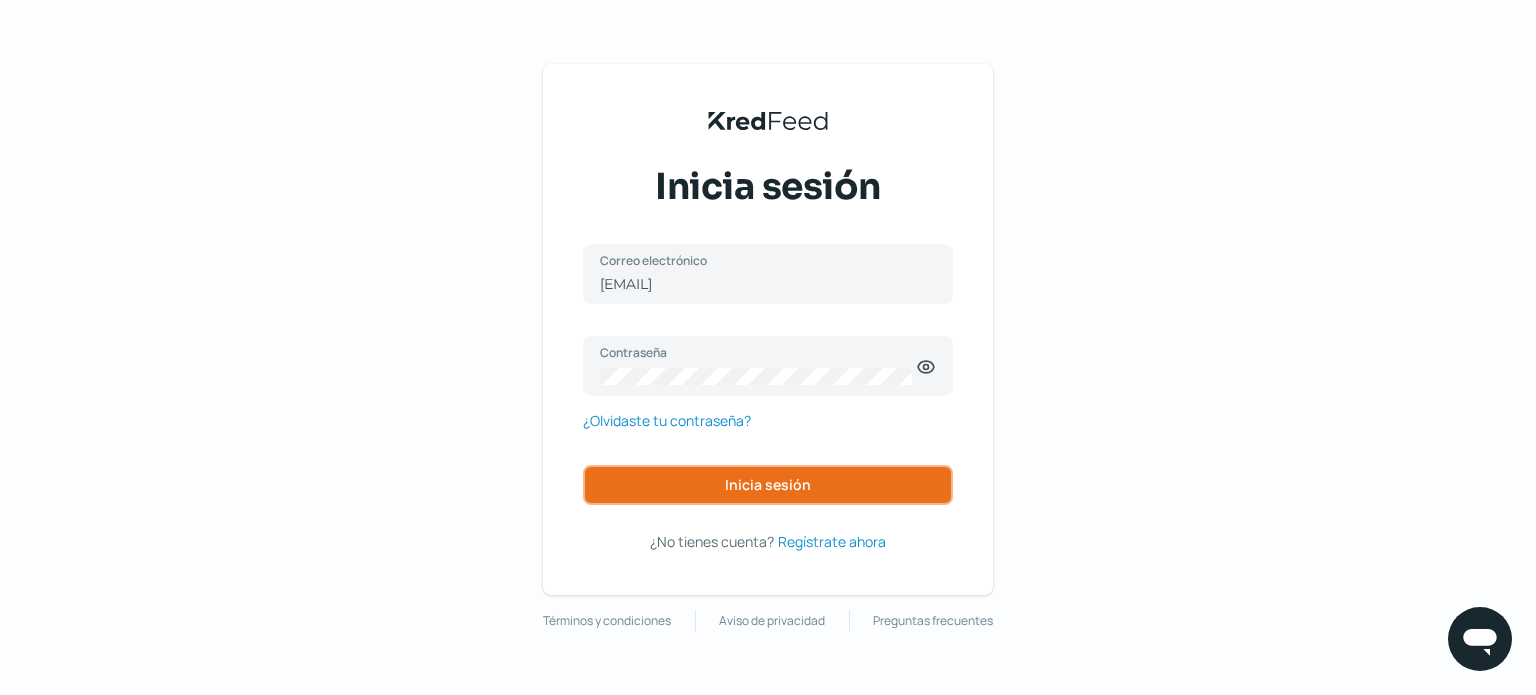 click on "Inicia sesión" at bounding box center [768, 485] 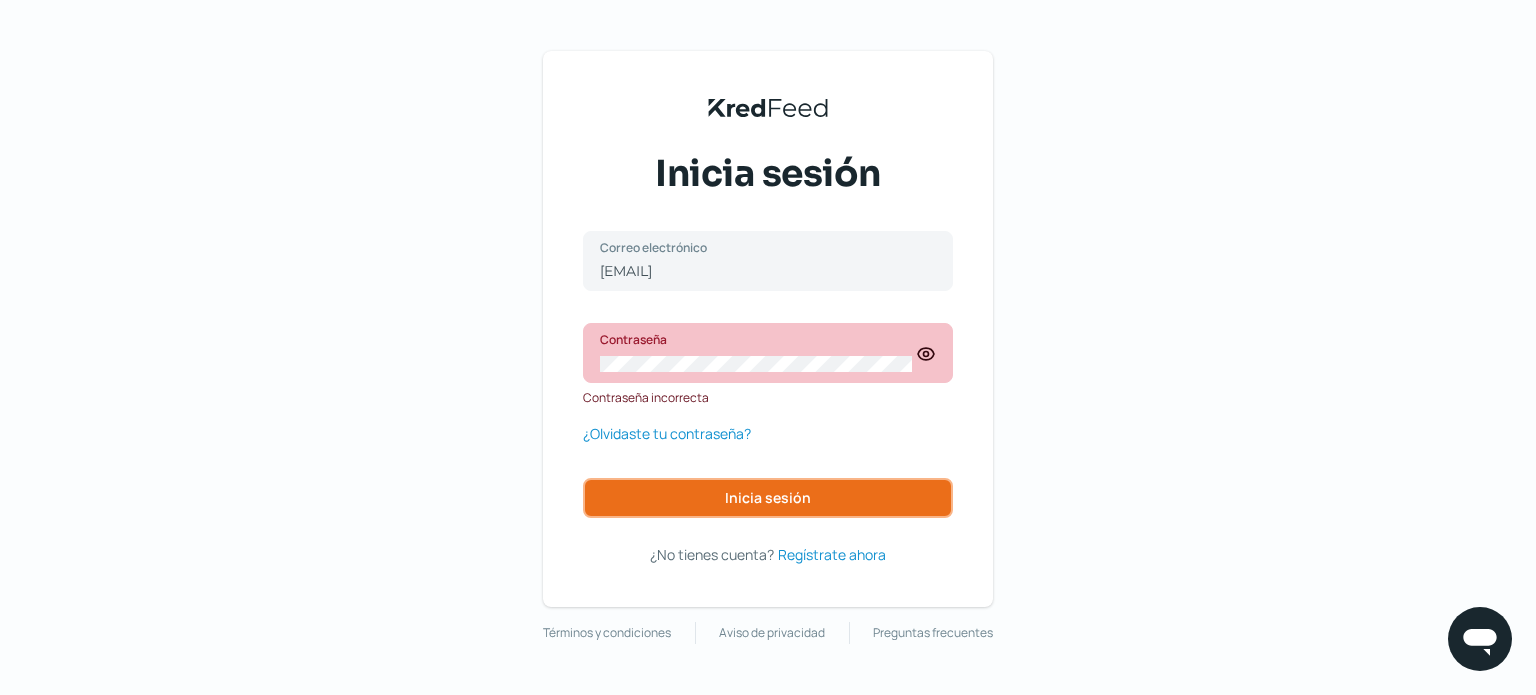 click on "Inicia sesión" at bounding box center [768, 498] 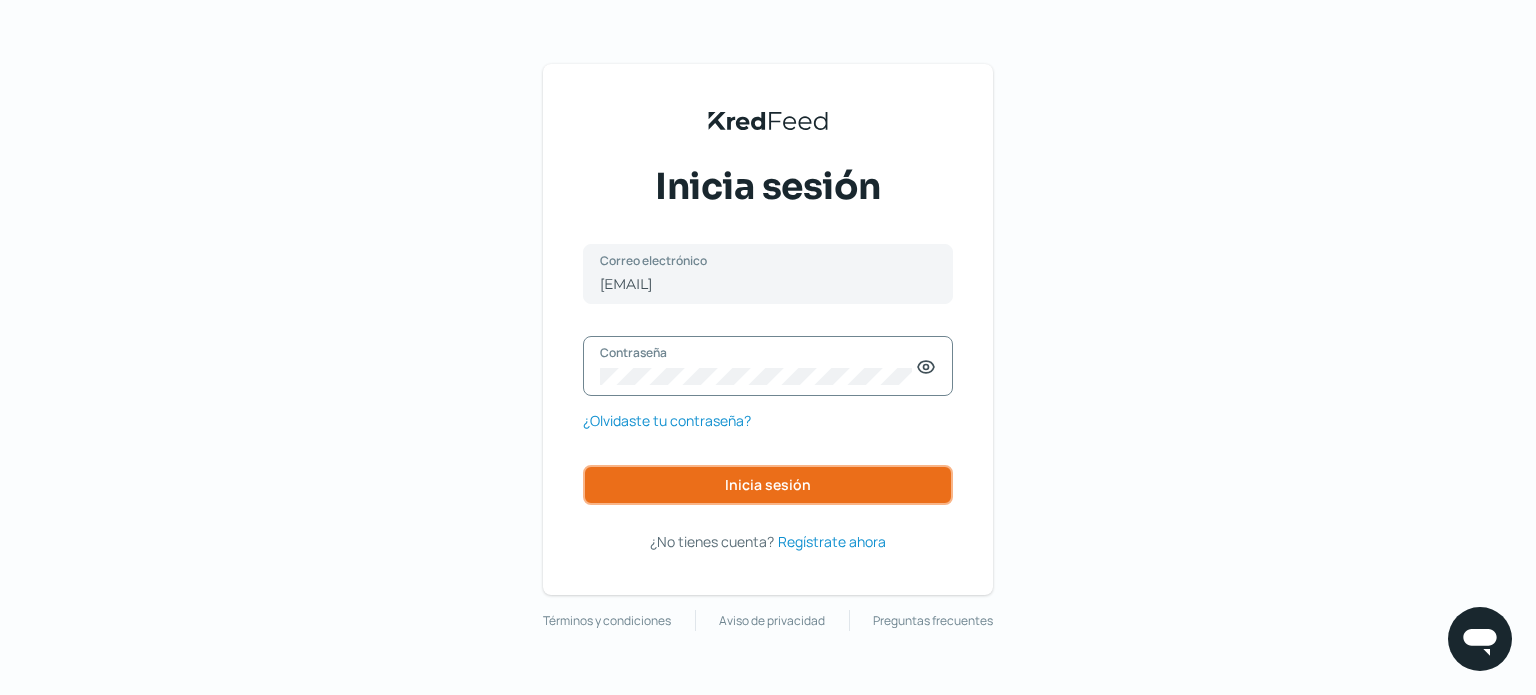click on "Inicia sesión" at bounding box center [768, 485] 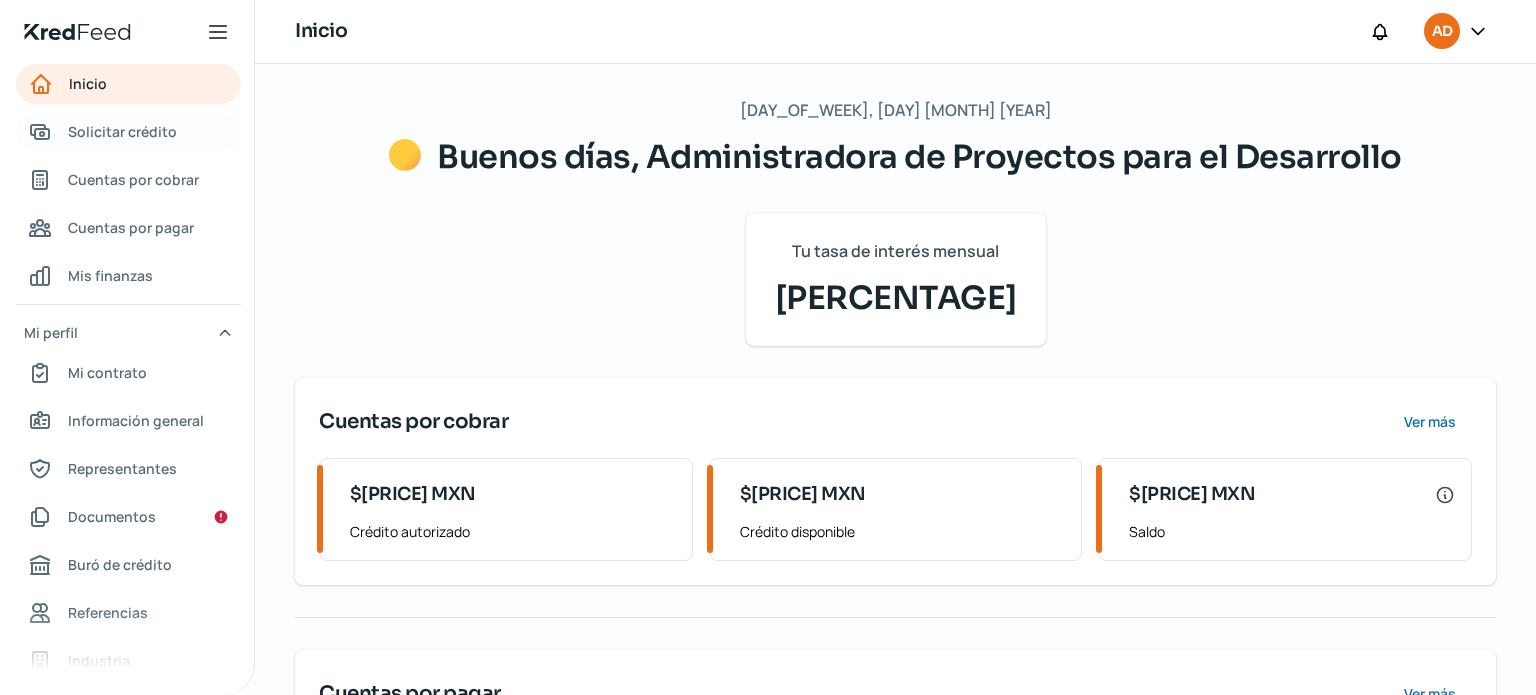 click on "Solicitar crédito" at bounding box center [122, 131] 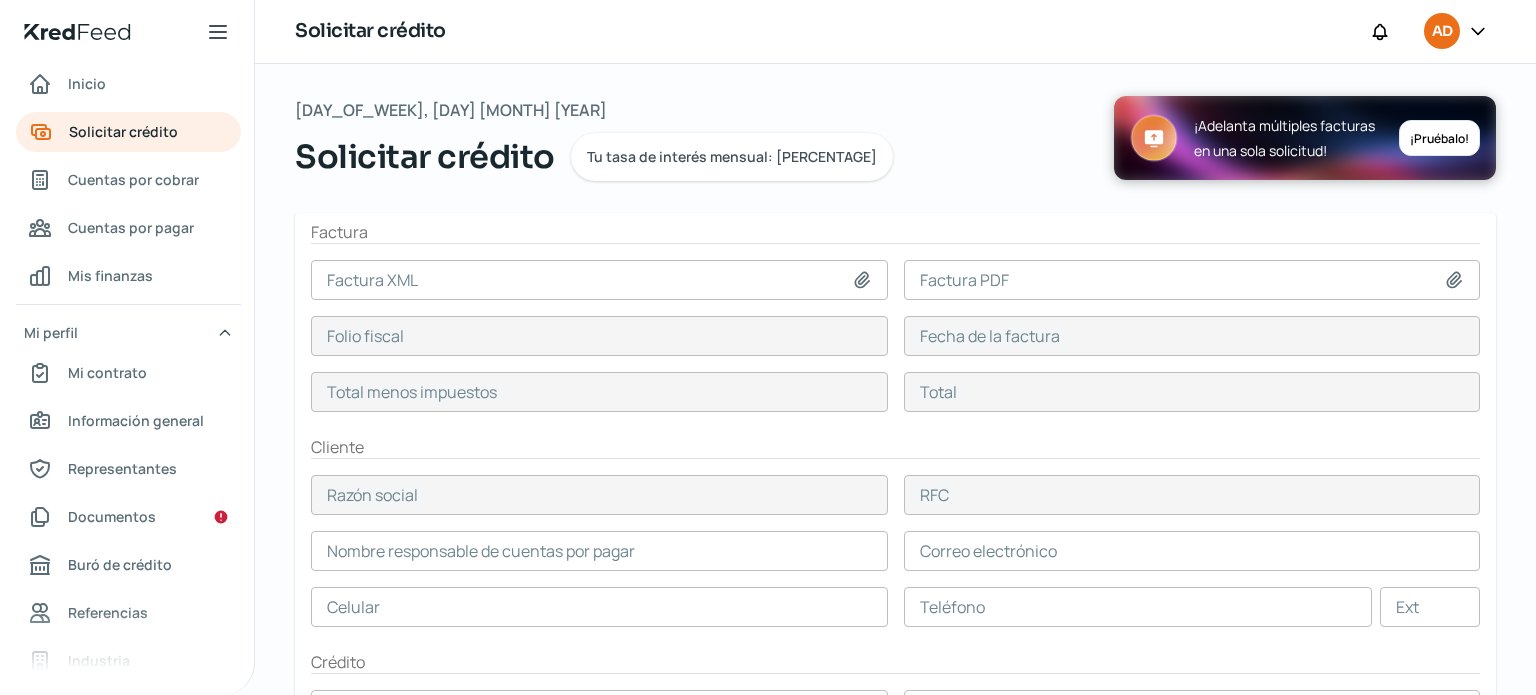 click 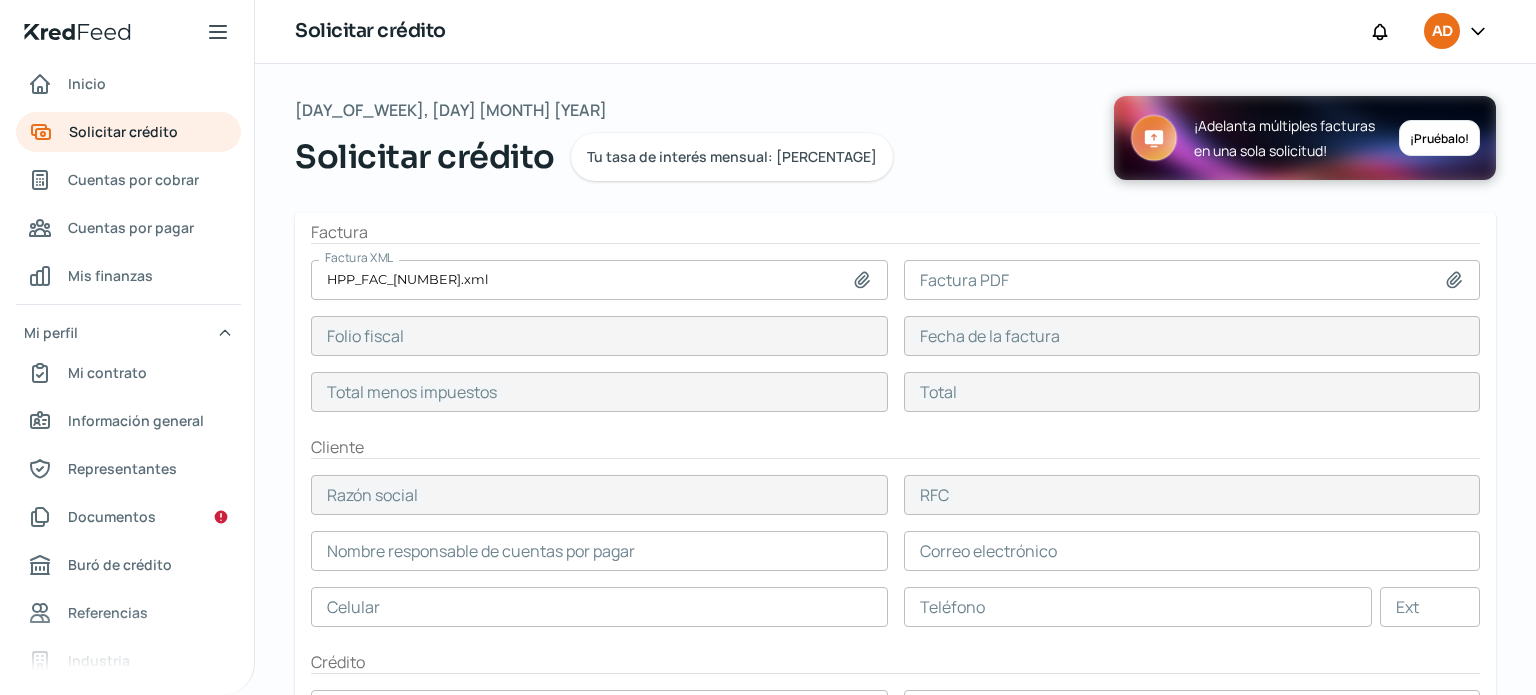 type on "71571047-F37F-49F2-A2F0-A61EC9653C78" 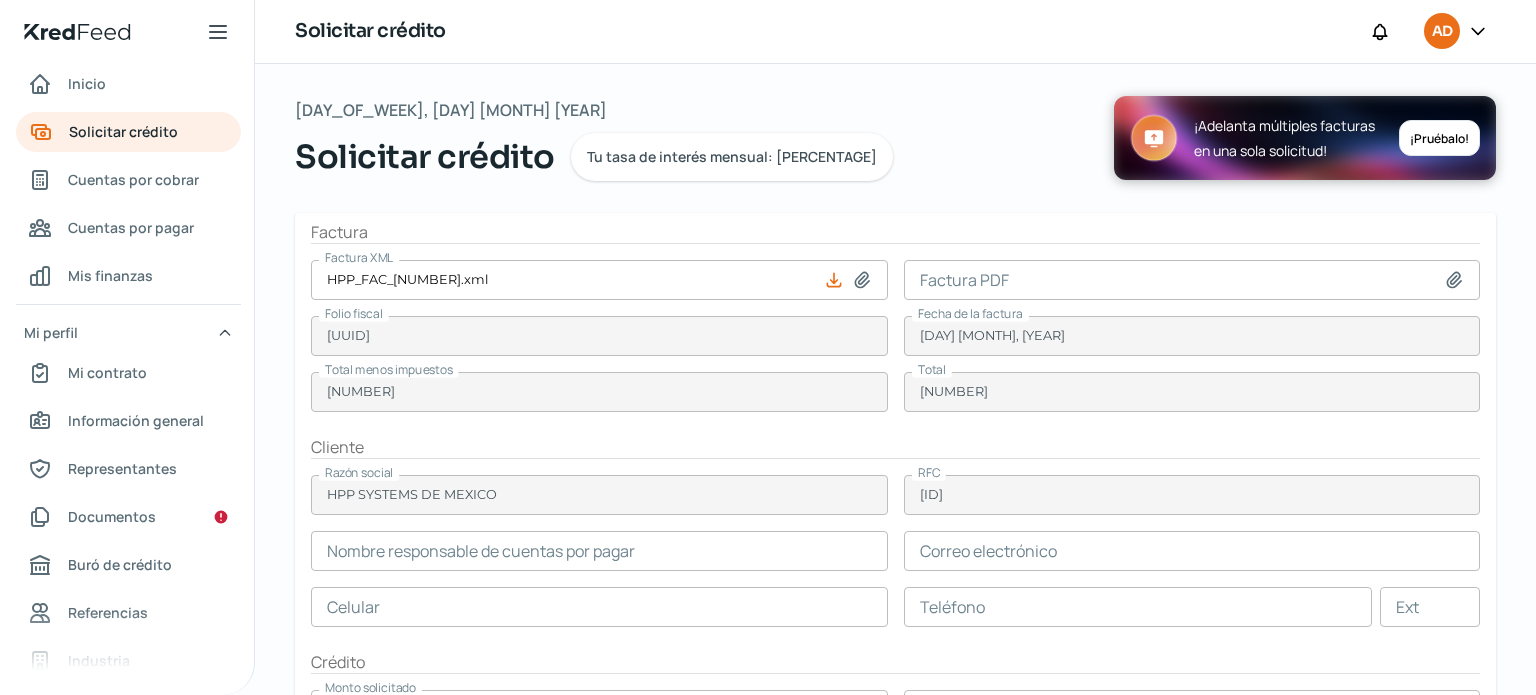 type on "ALBERTO EZQUIVEL" 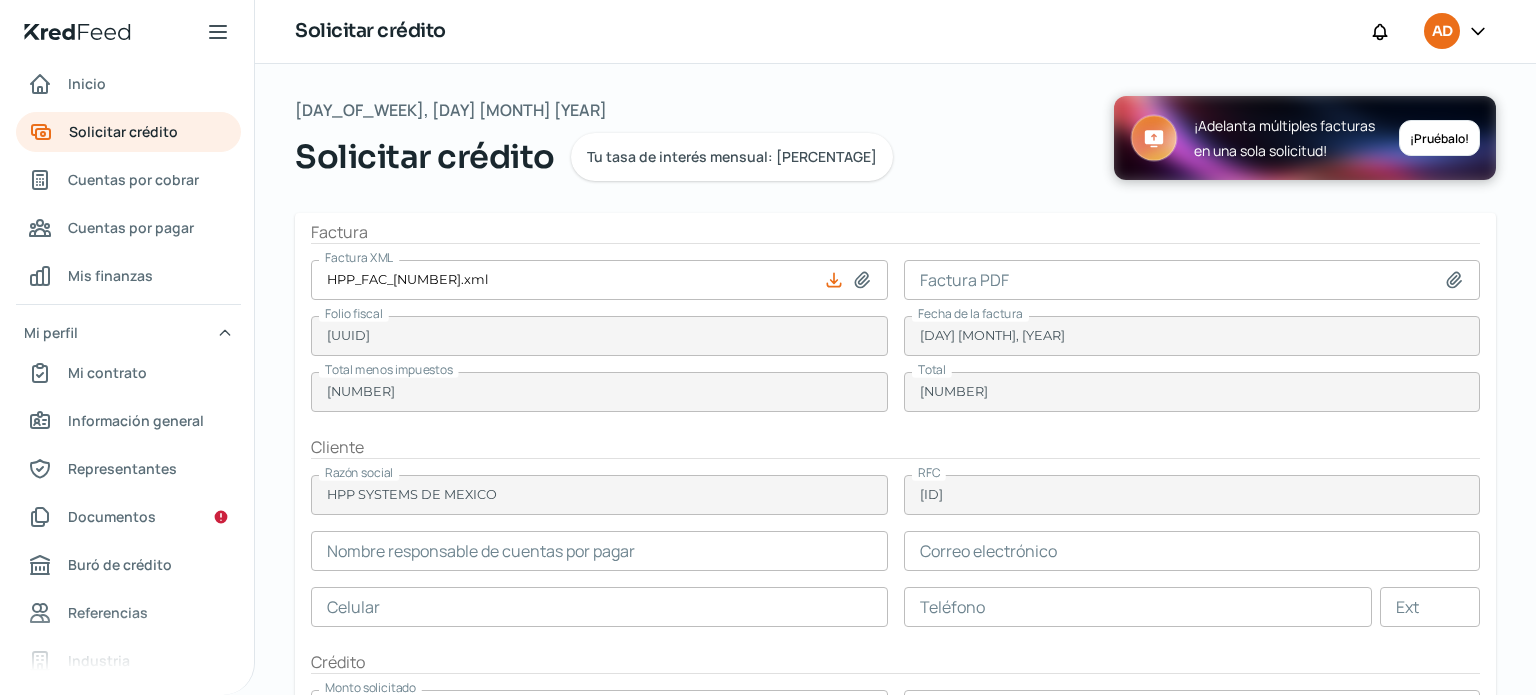 type on "alberto.ezquivel@adlerpelzer.com" 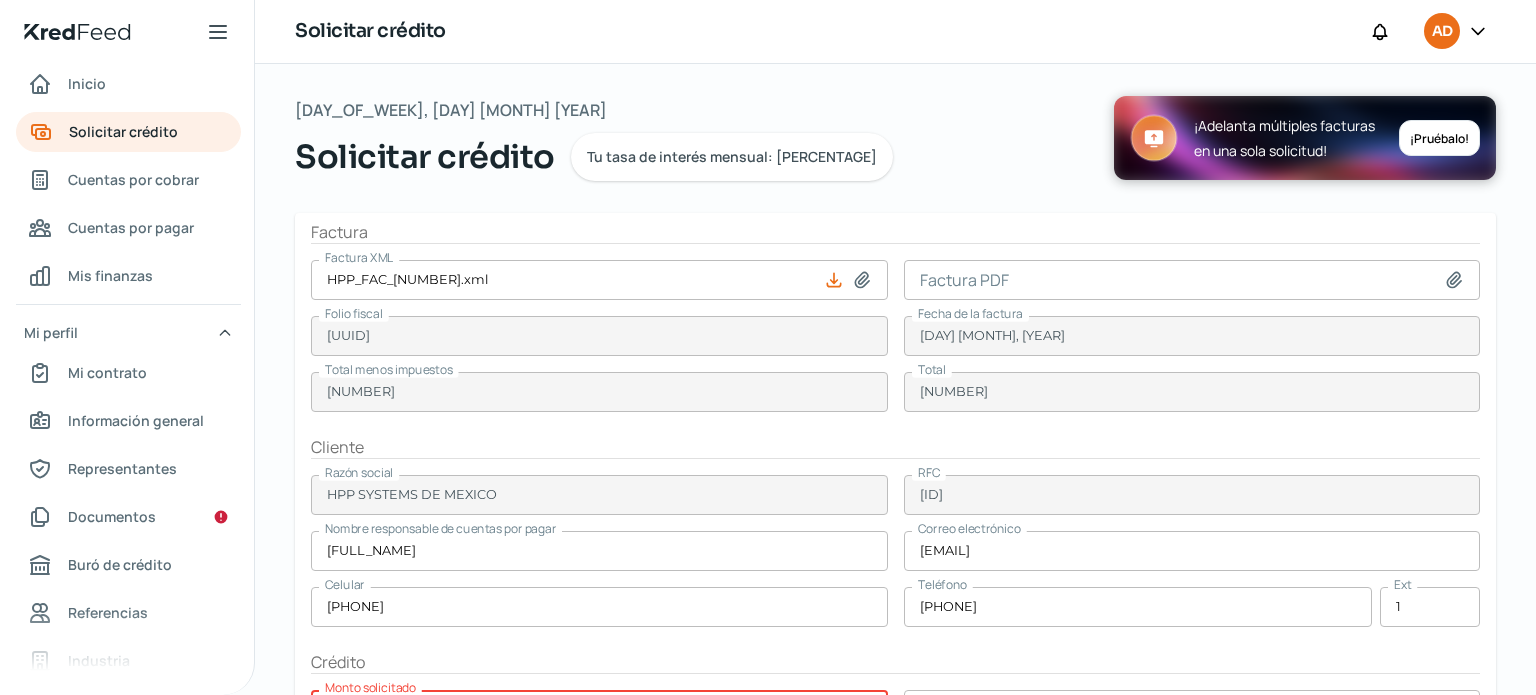 click 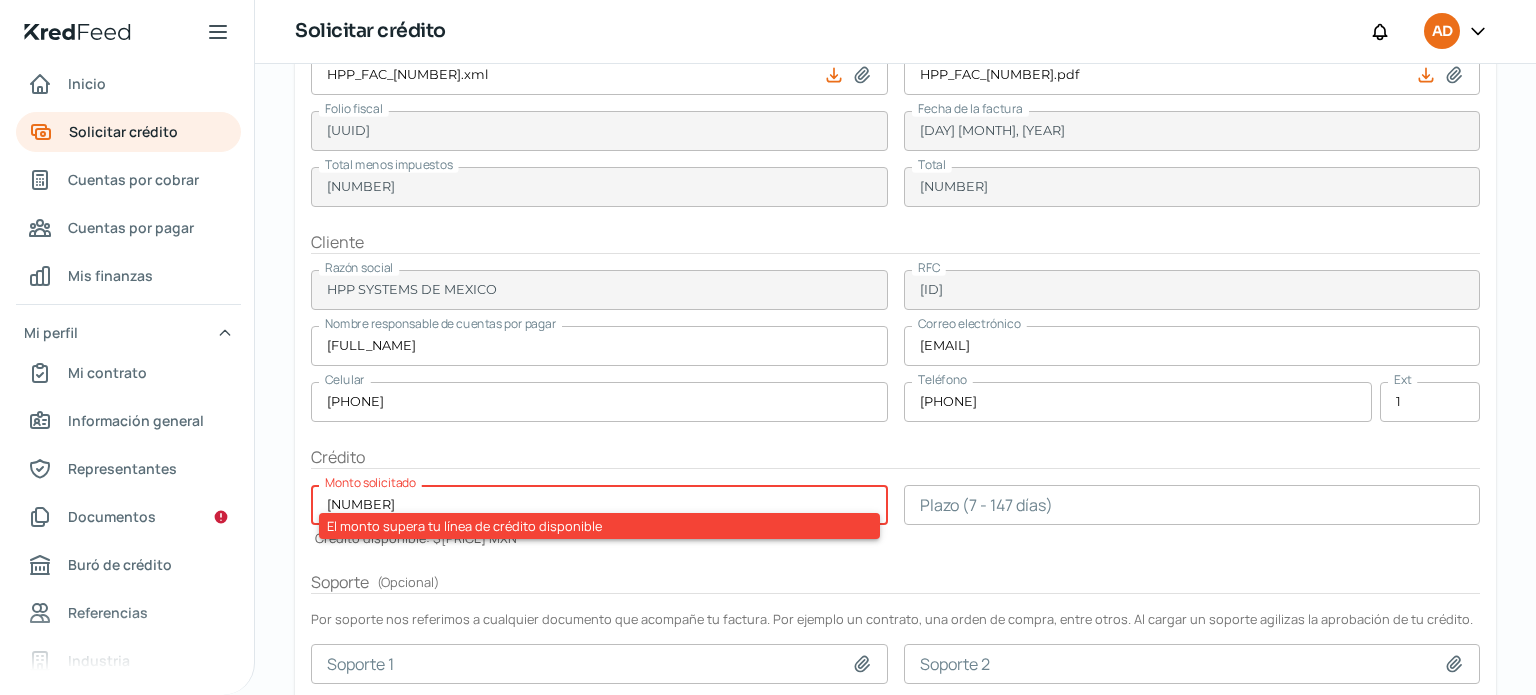 scroll, scrollTop: 252, scrollLeft: 0, axis: vertical 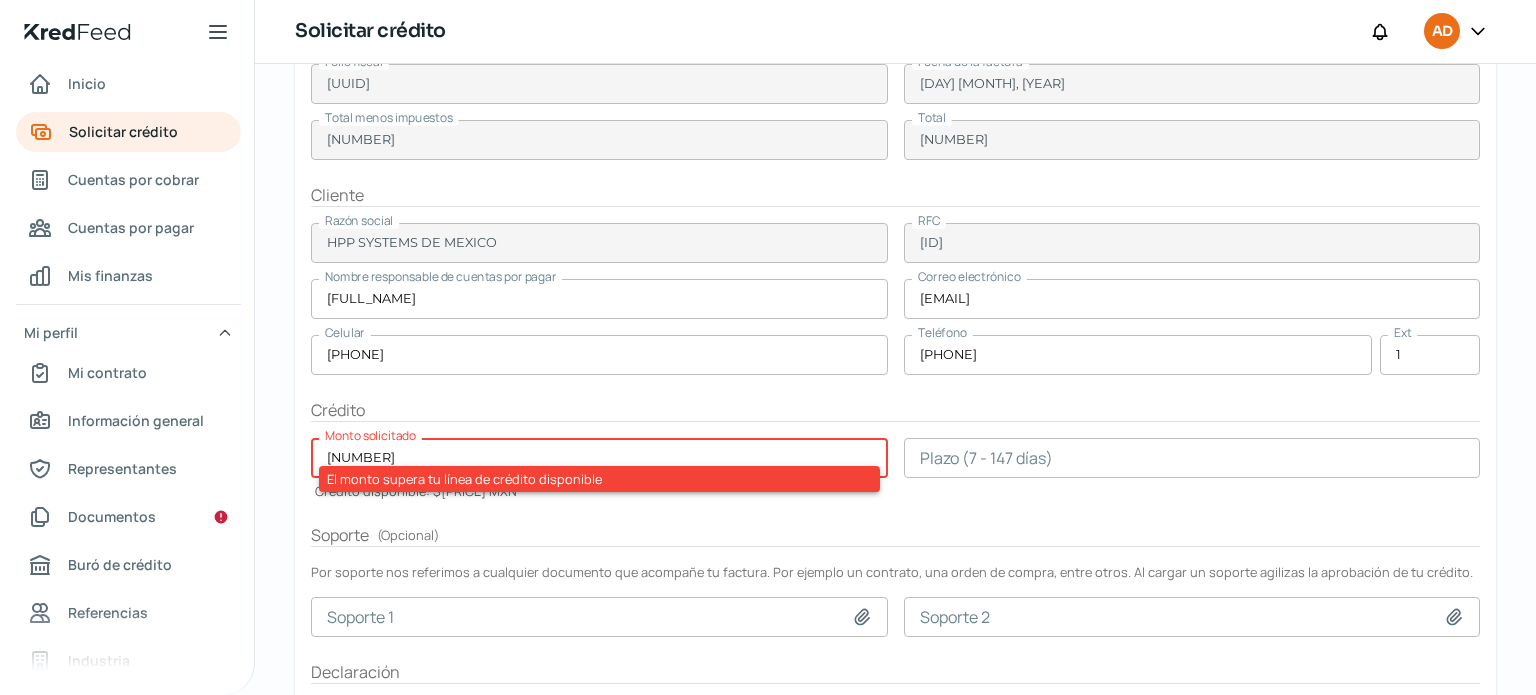 click on "748008.3" at bounding box center [599, 458] 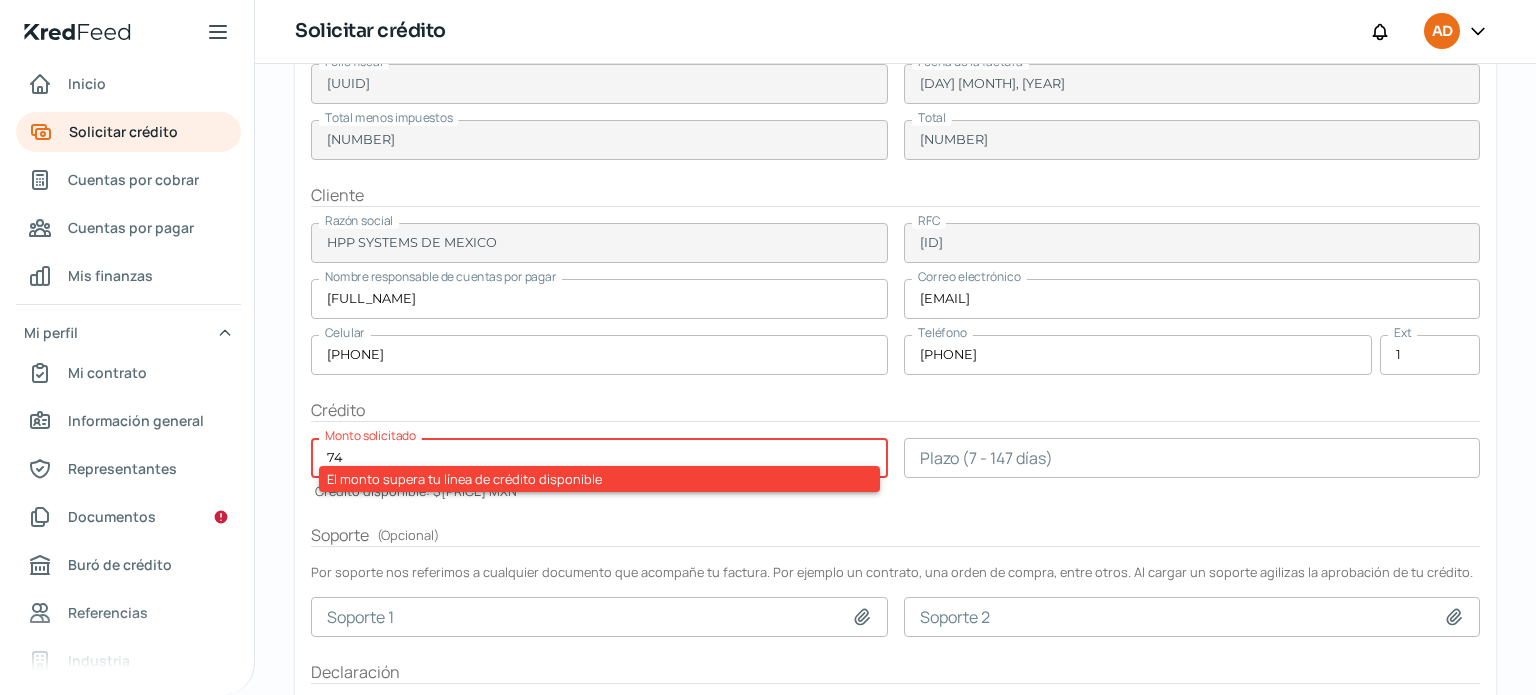 type on "7" 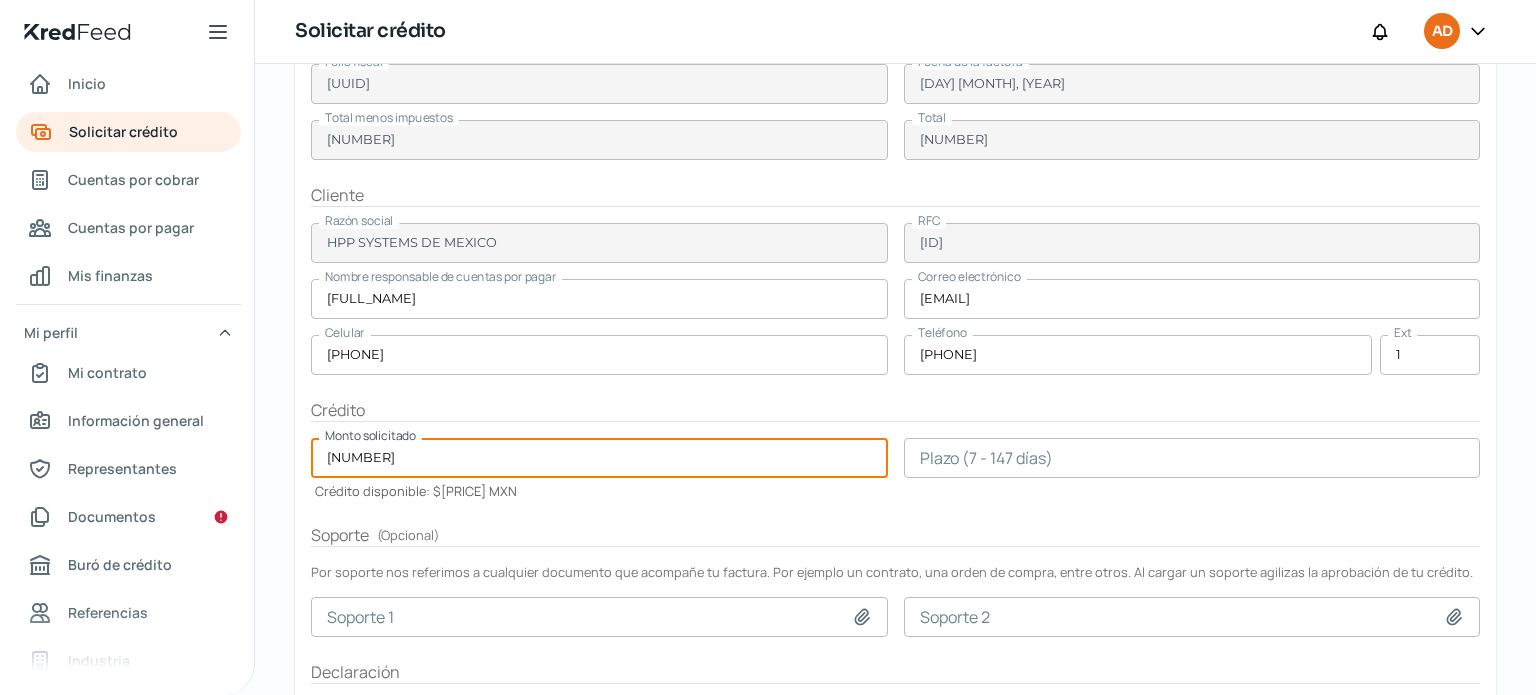 type on "620500" 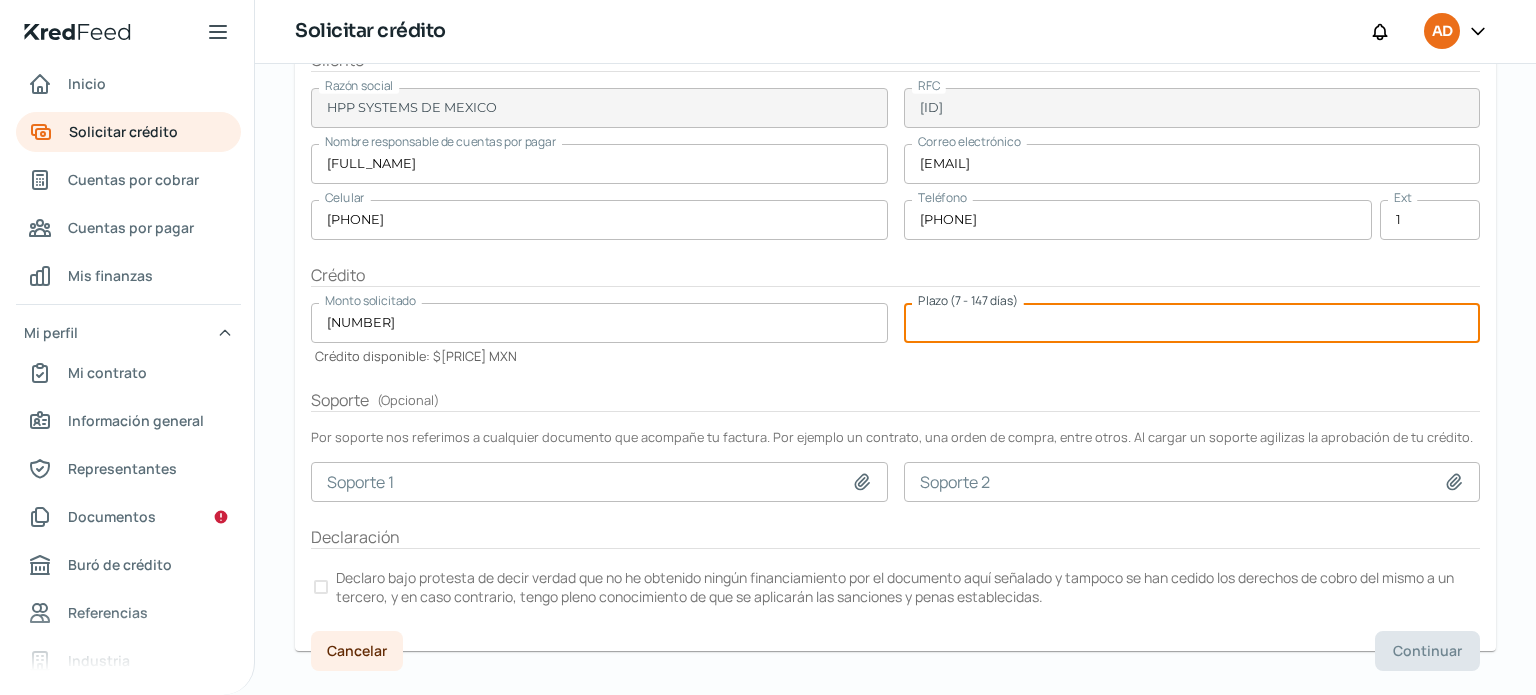 scroll, scrollTop: 419, scrollLeft: 0, axis: vertical 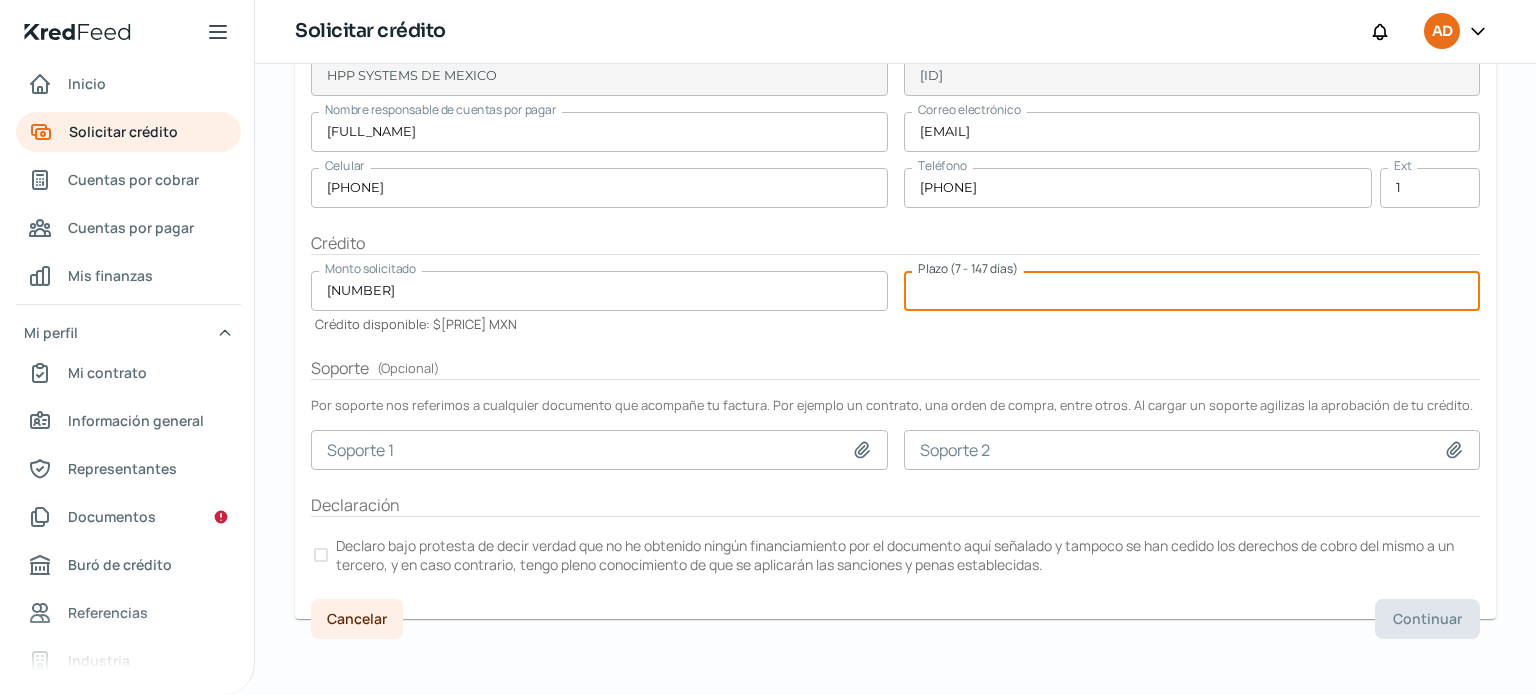 type on "60" 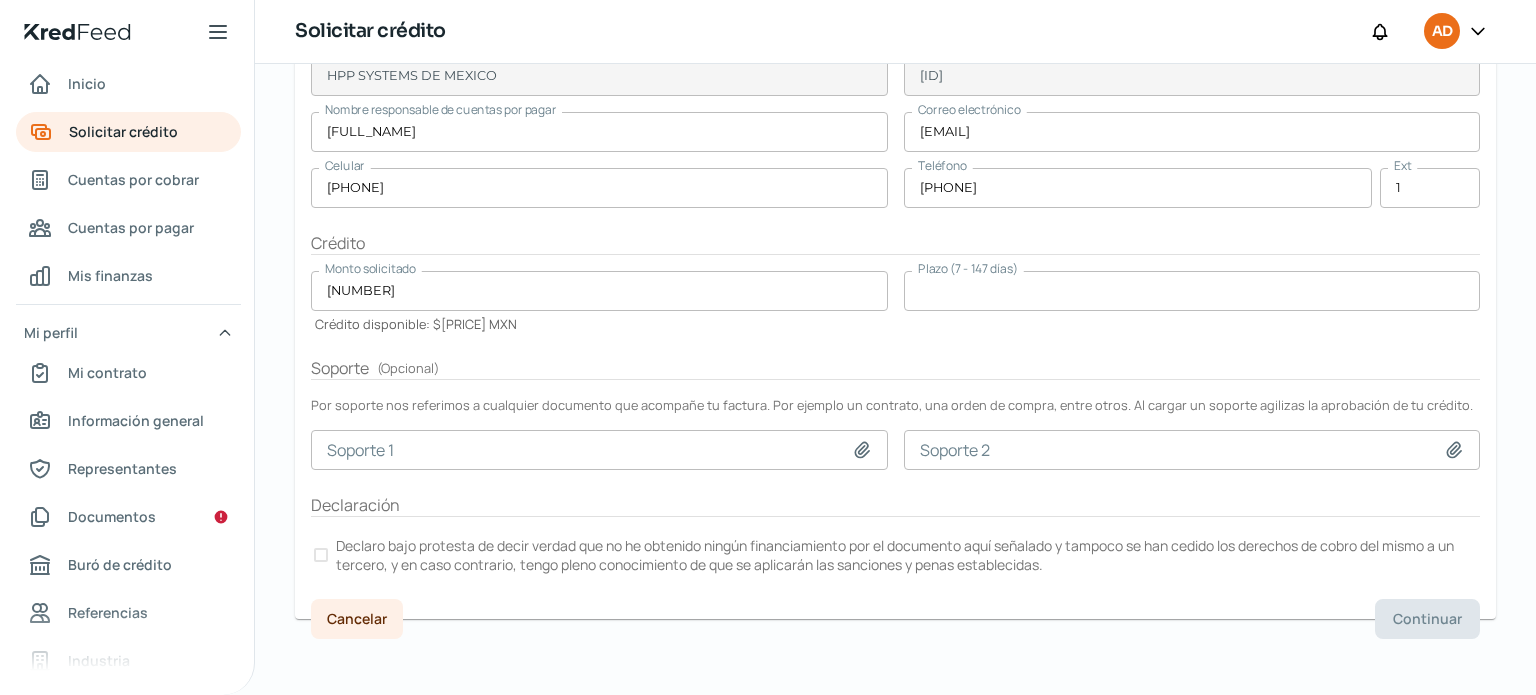 click at bounding box center (321, 555) 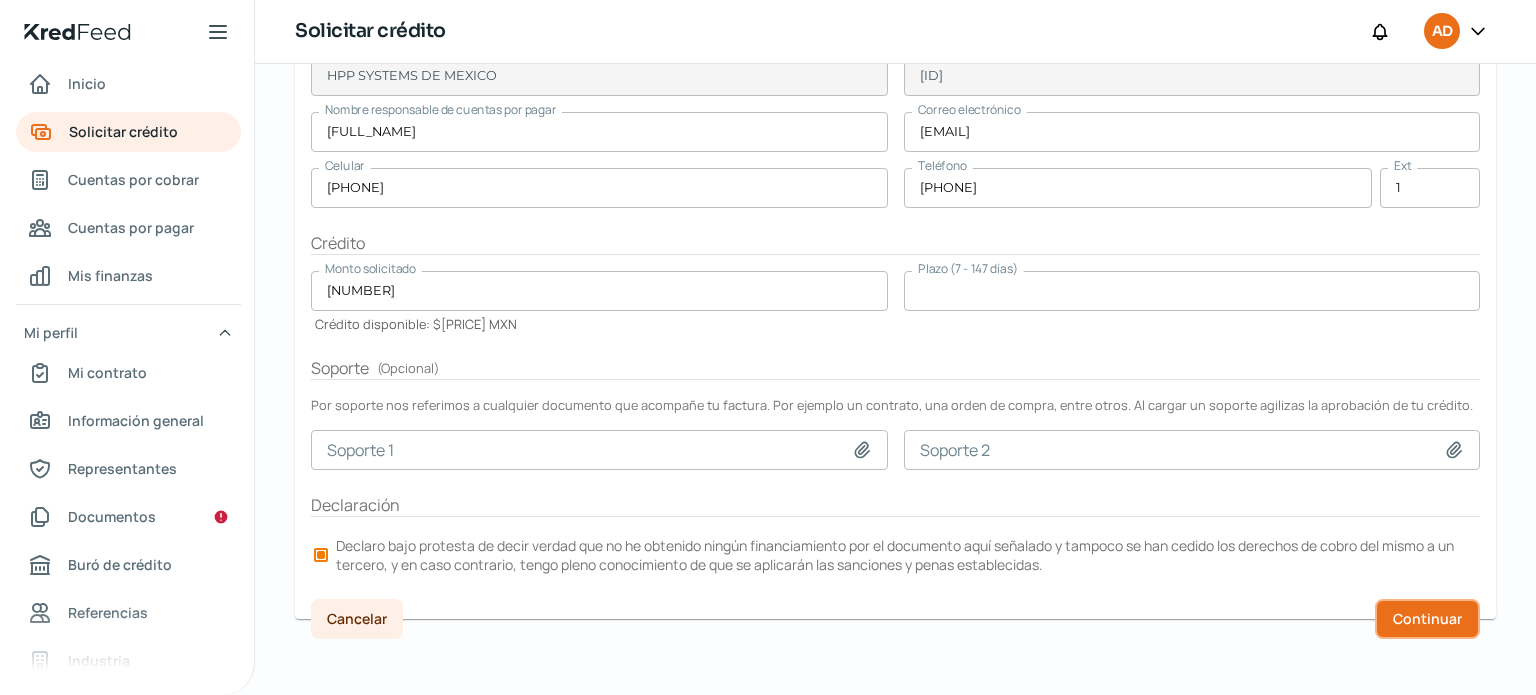 click on "Continuar" at bounding box center (1427, 619) 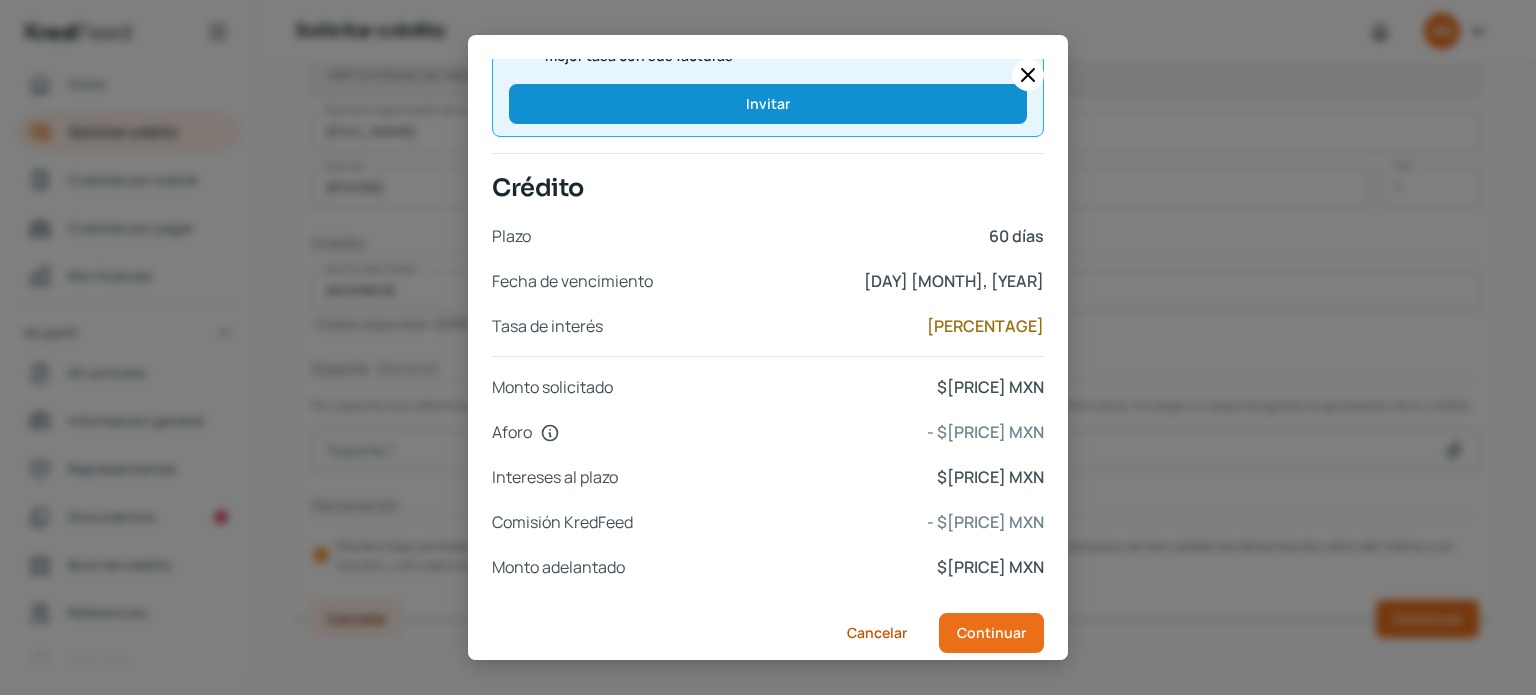 scroll, scrollTop: 840, scrollLeft: 0, axis: vertical 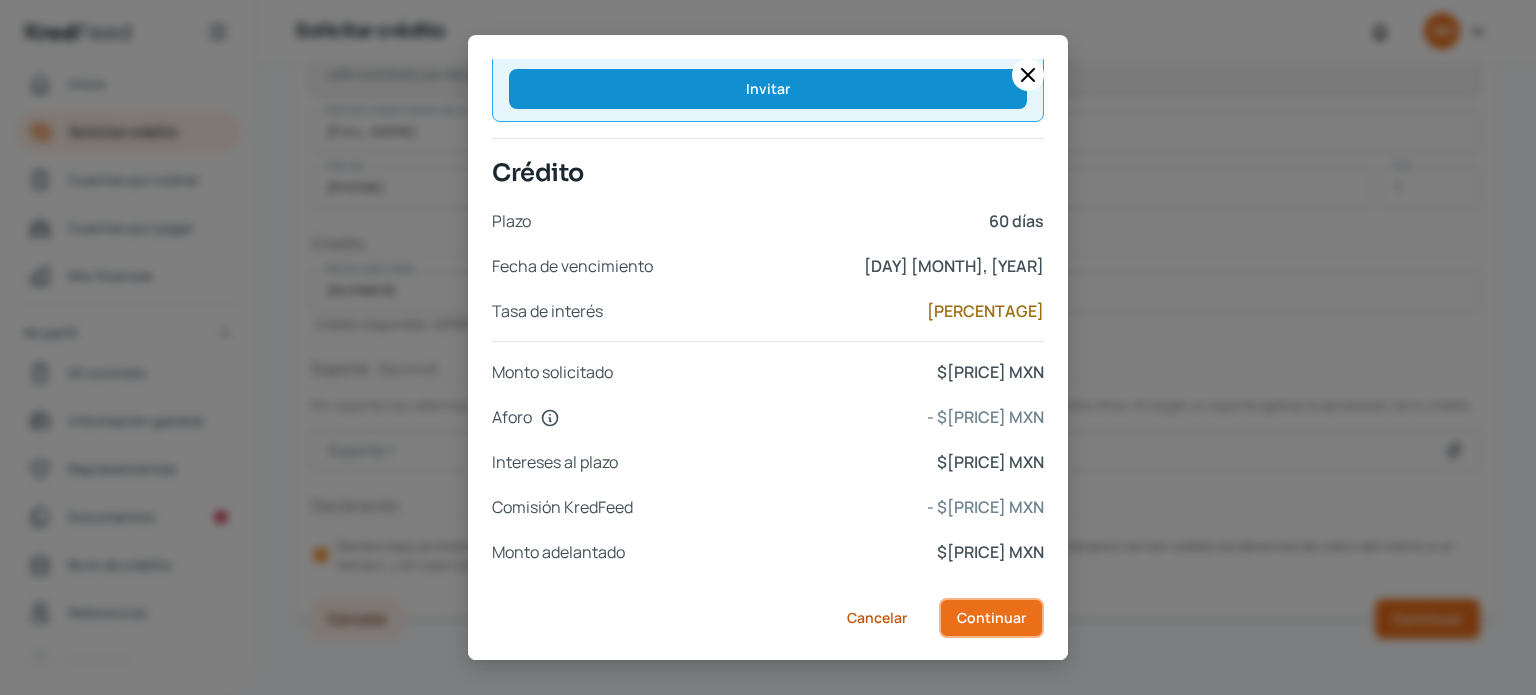 click on "Continuar" at bounding box center (991, 618) 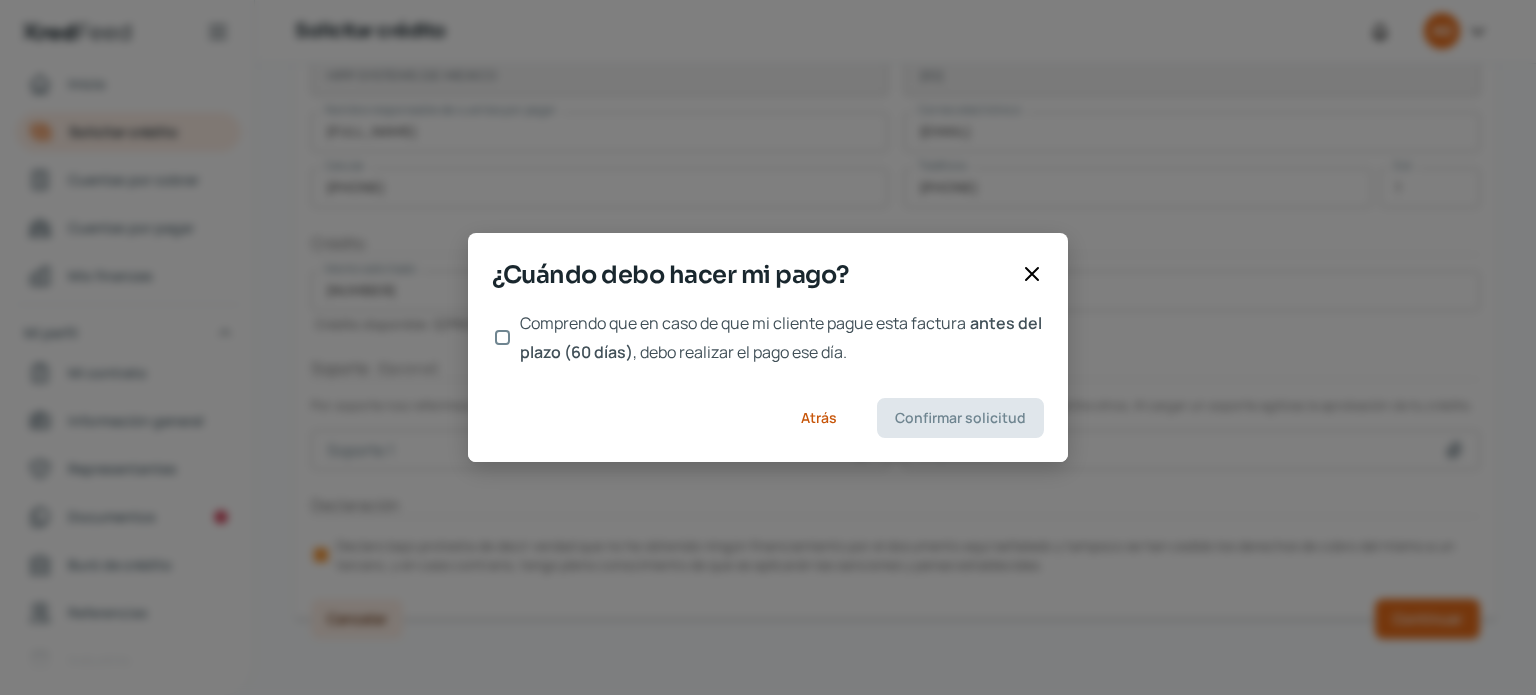 scroll, scrollTop: 0, scrollLeft: 0, axis: both 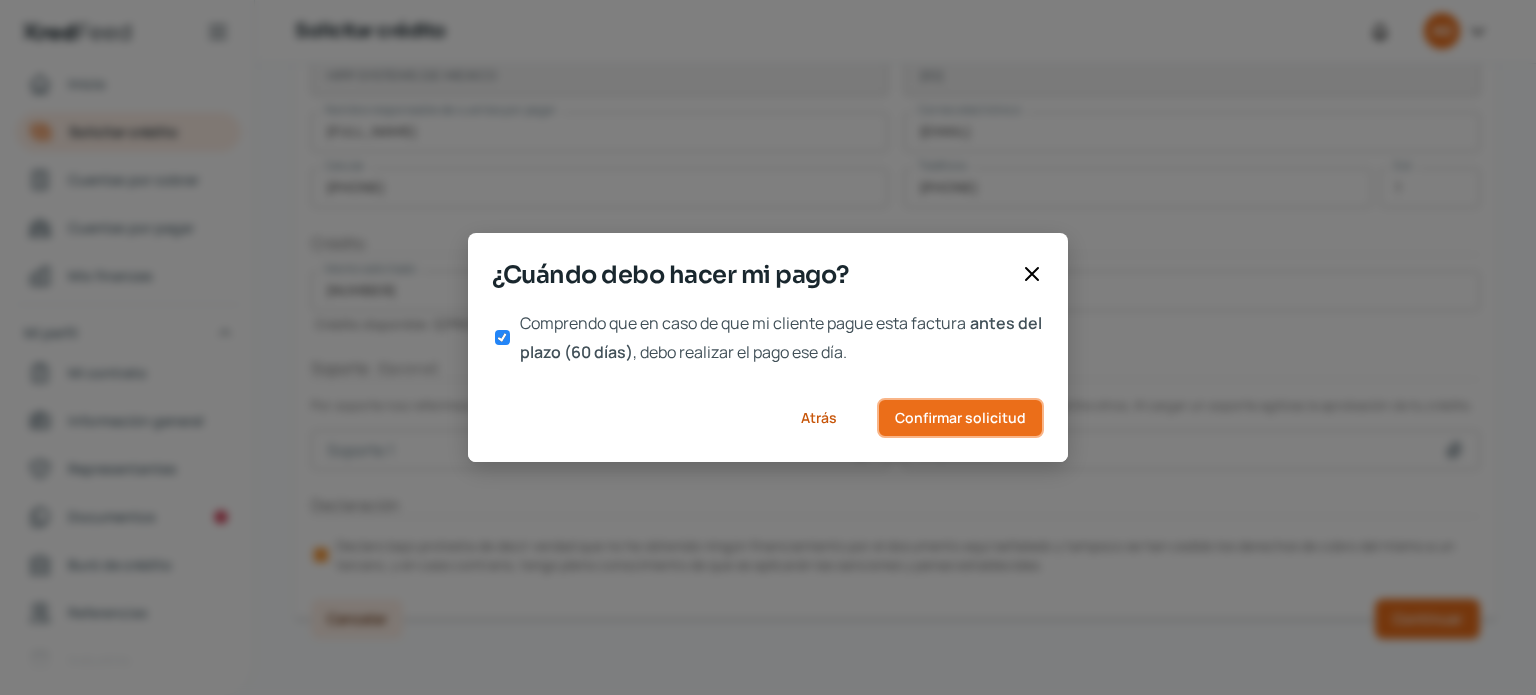 click on "Confirmar solicitud" at bounding box center [960, 418] 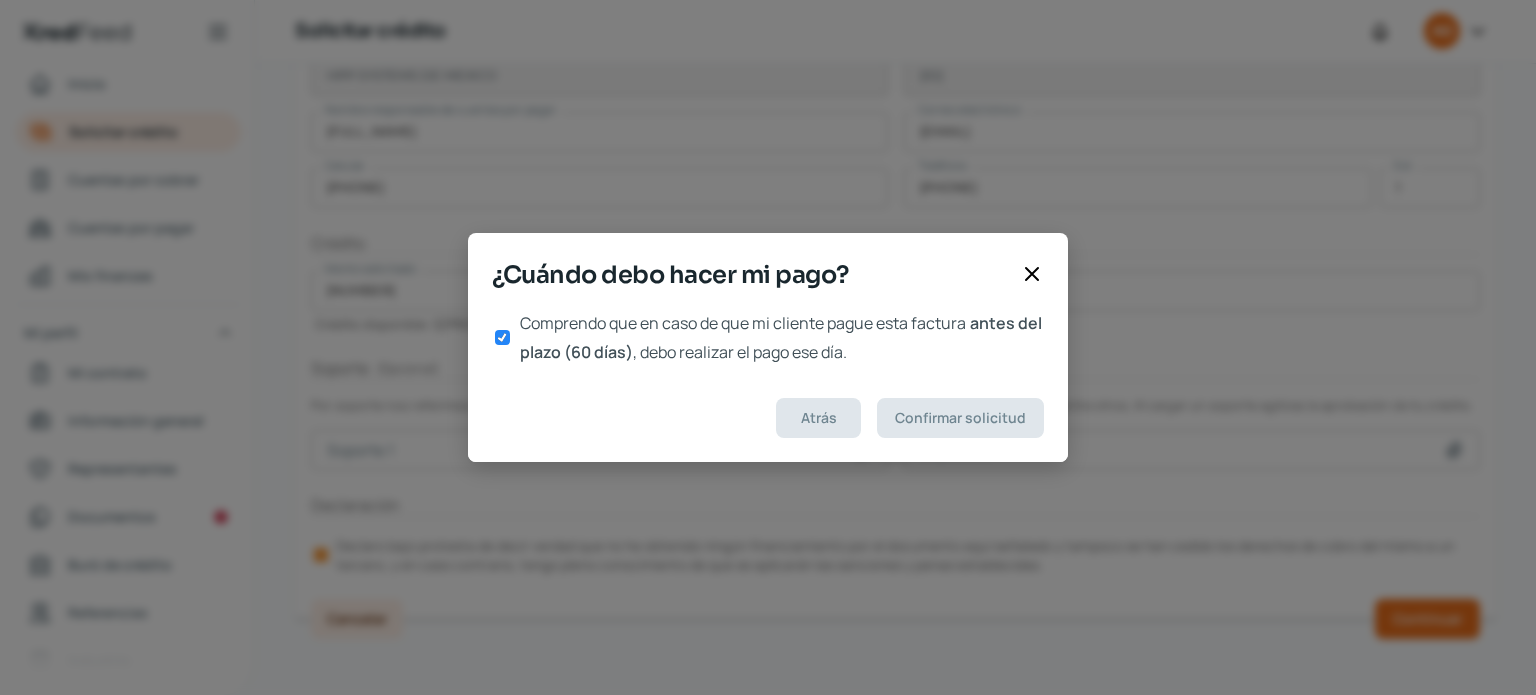 scroll, scrollTop: 0, scrollLeft: 0, axis: both 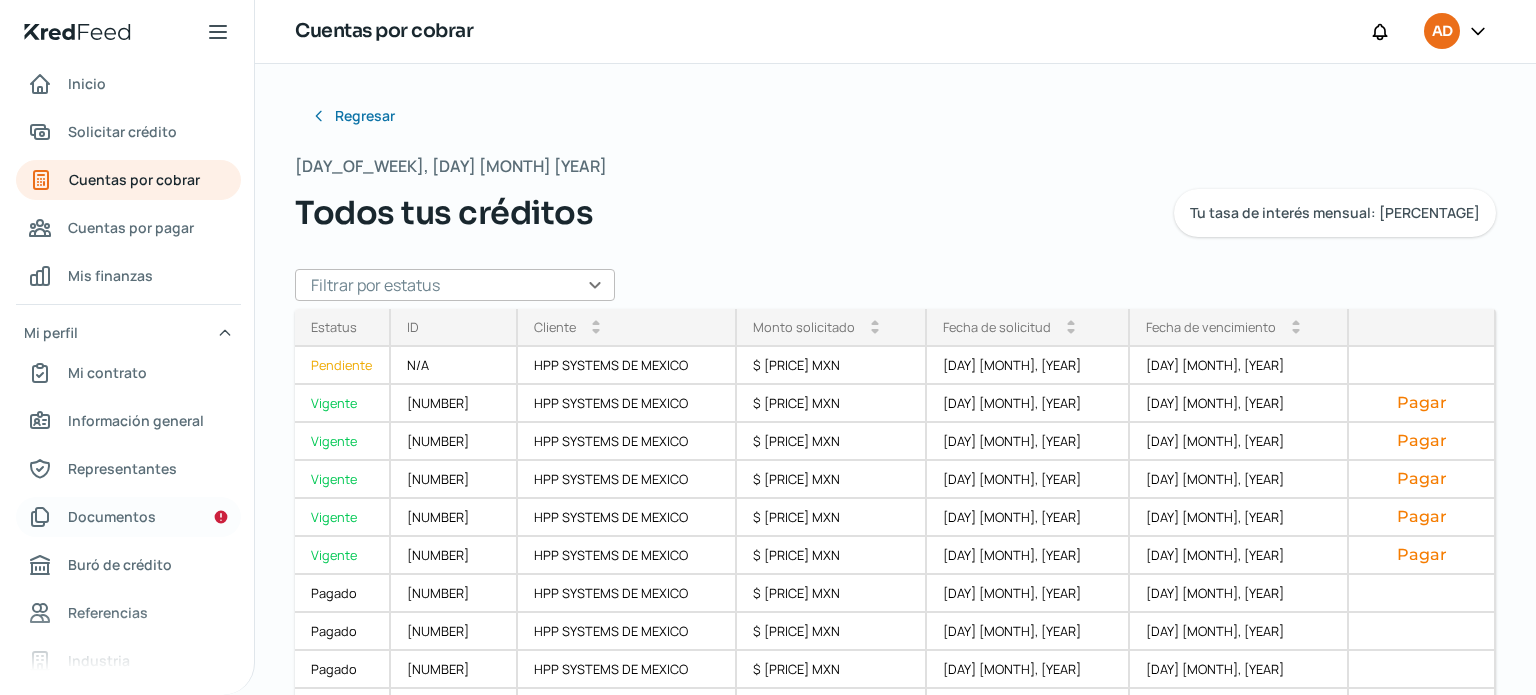 click on "Documentos" at bounding box center [112, 516] 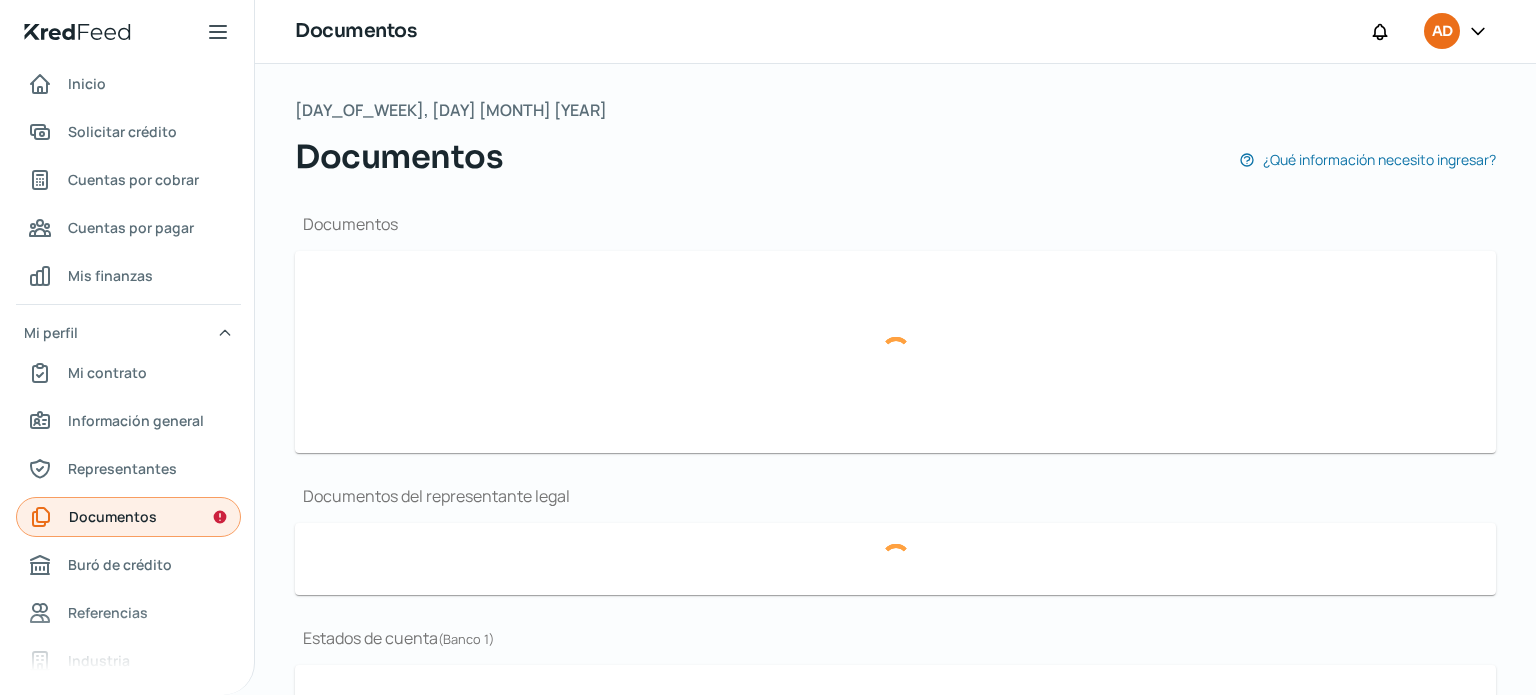 type on "[DOCUMENT_ID]_[DATE][DOCUMENT_ID].pdf" 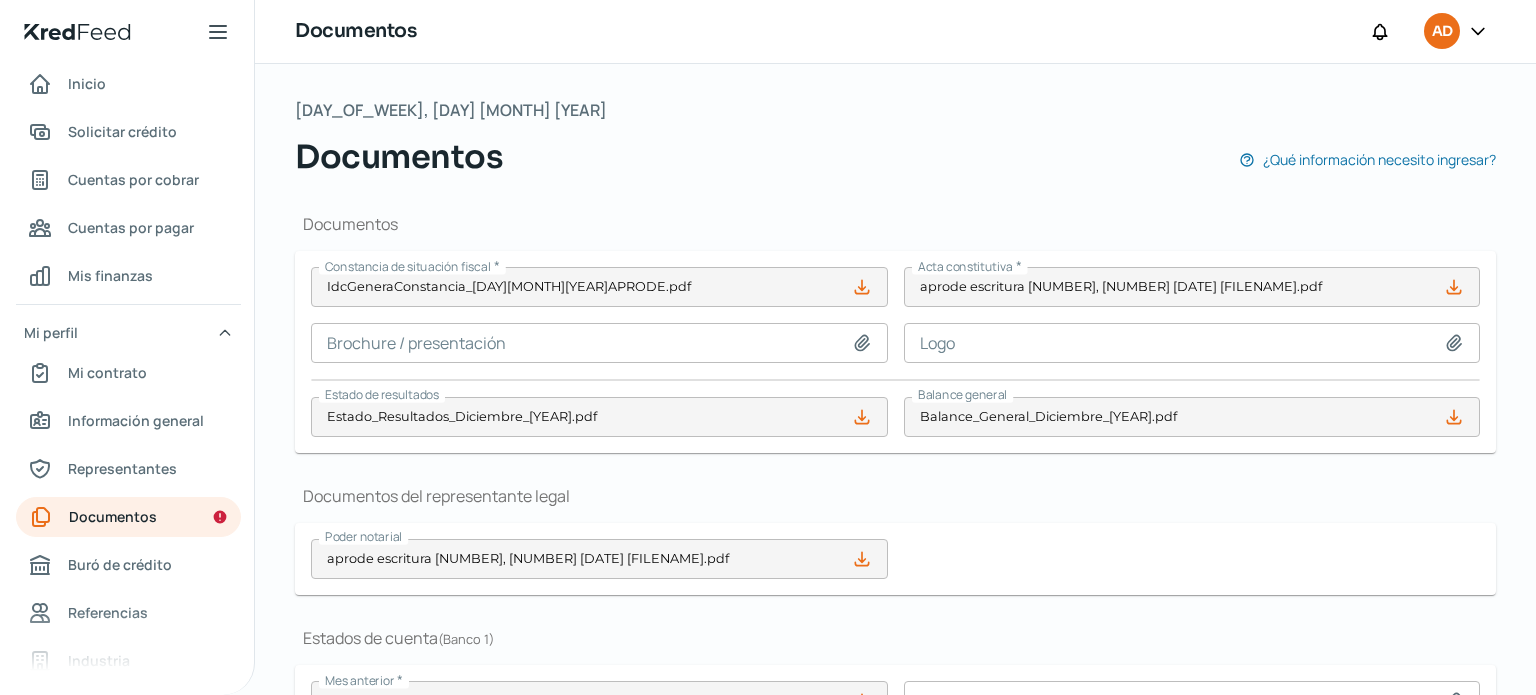 scroll, scrollTop: 176, scrollLeft: 0, axis: vertical 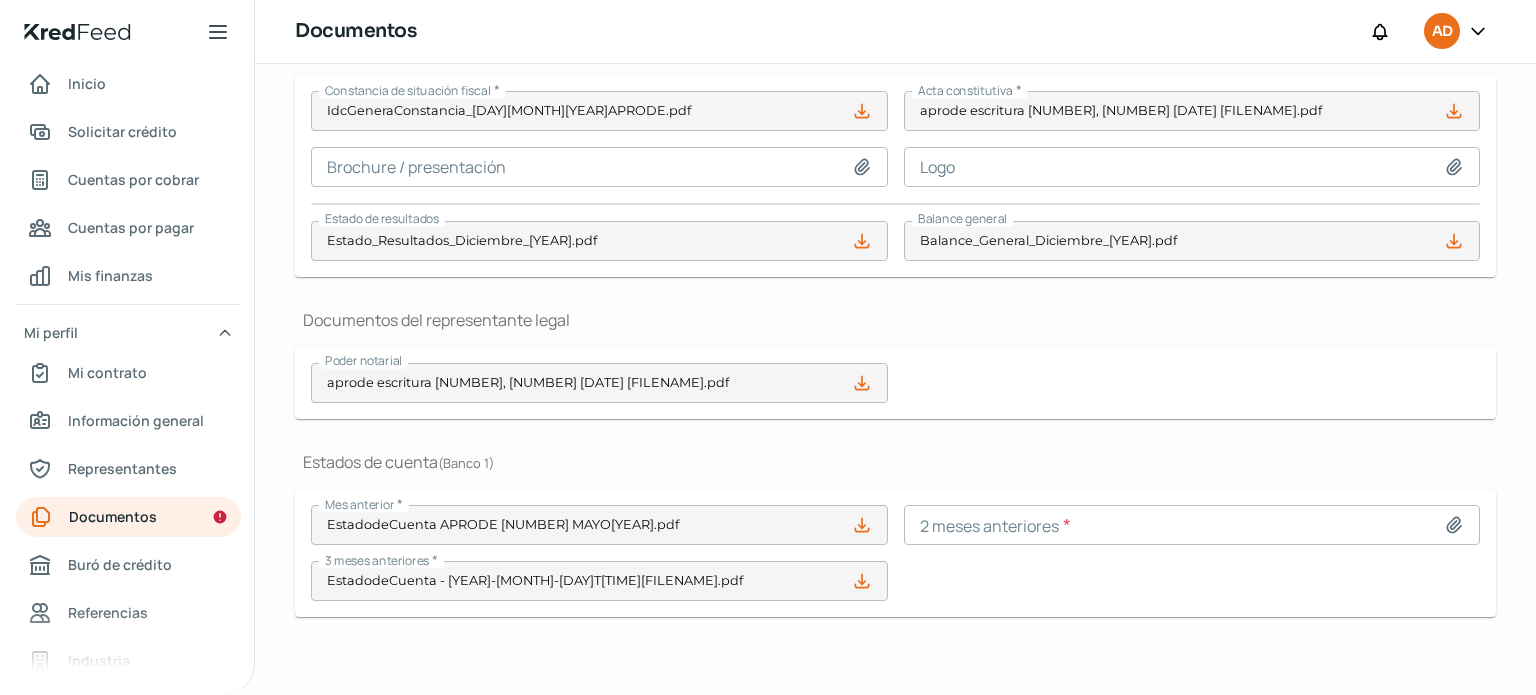 click 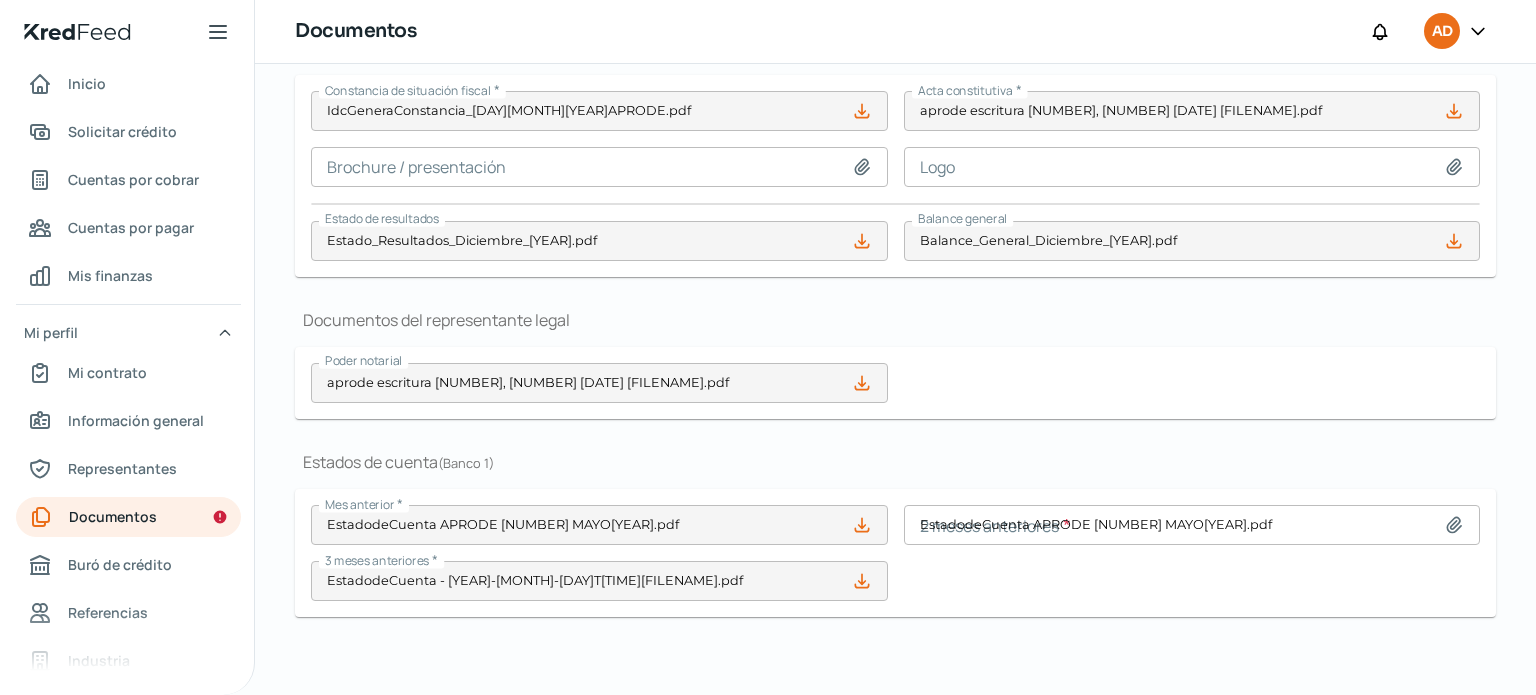 type 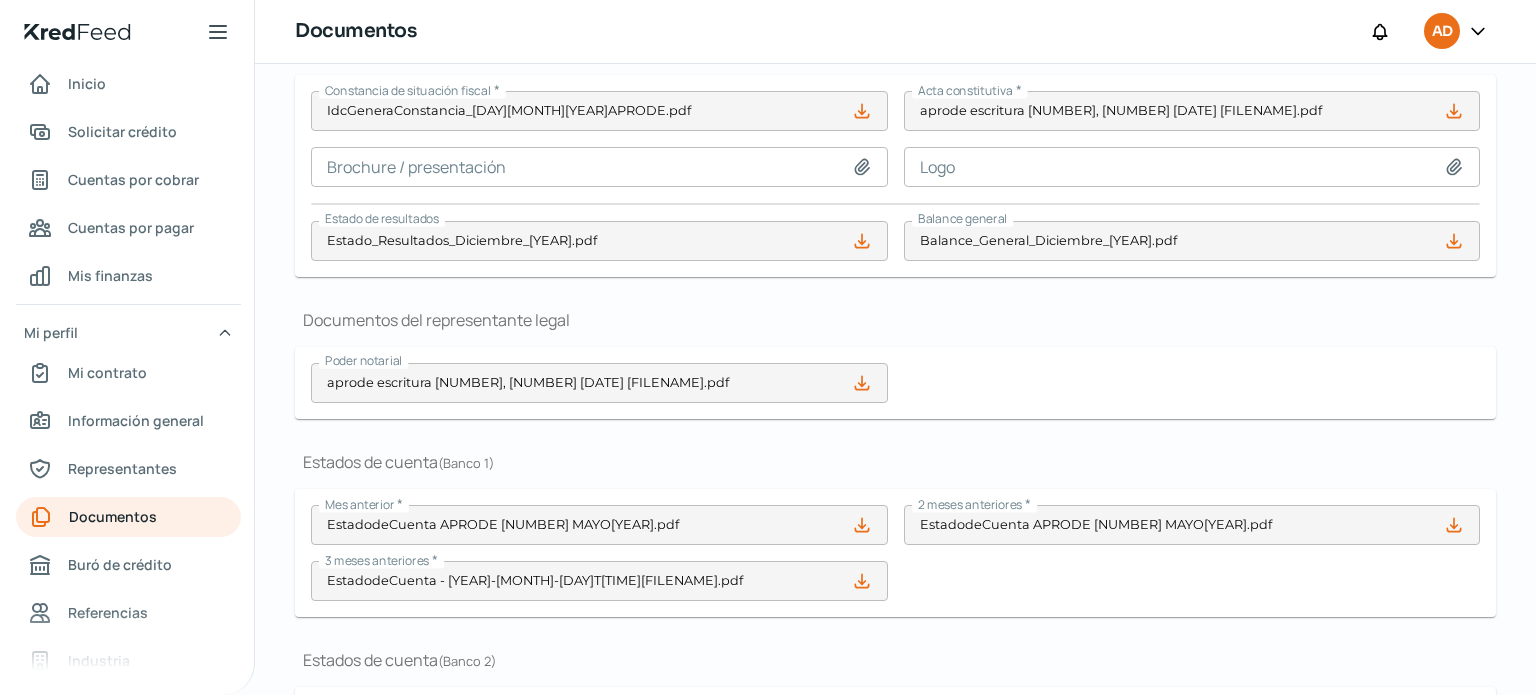 click 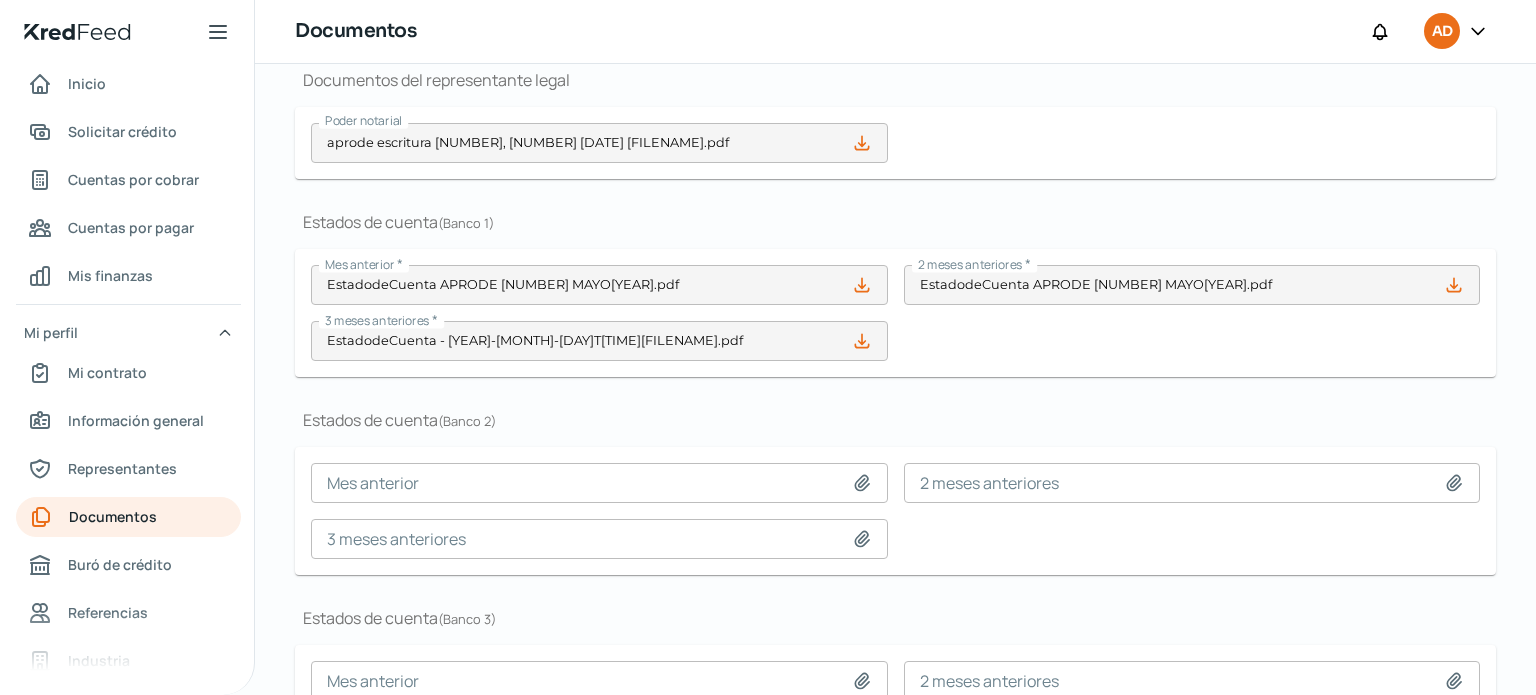 scroll, scrollTop: 427, scrollLeft: 0, axis: vertical 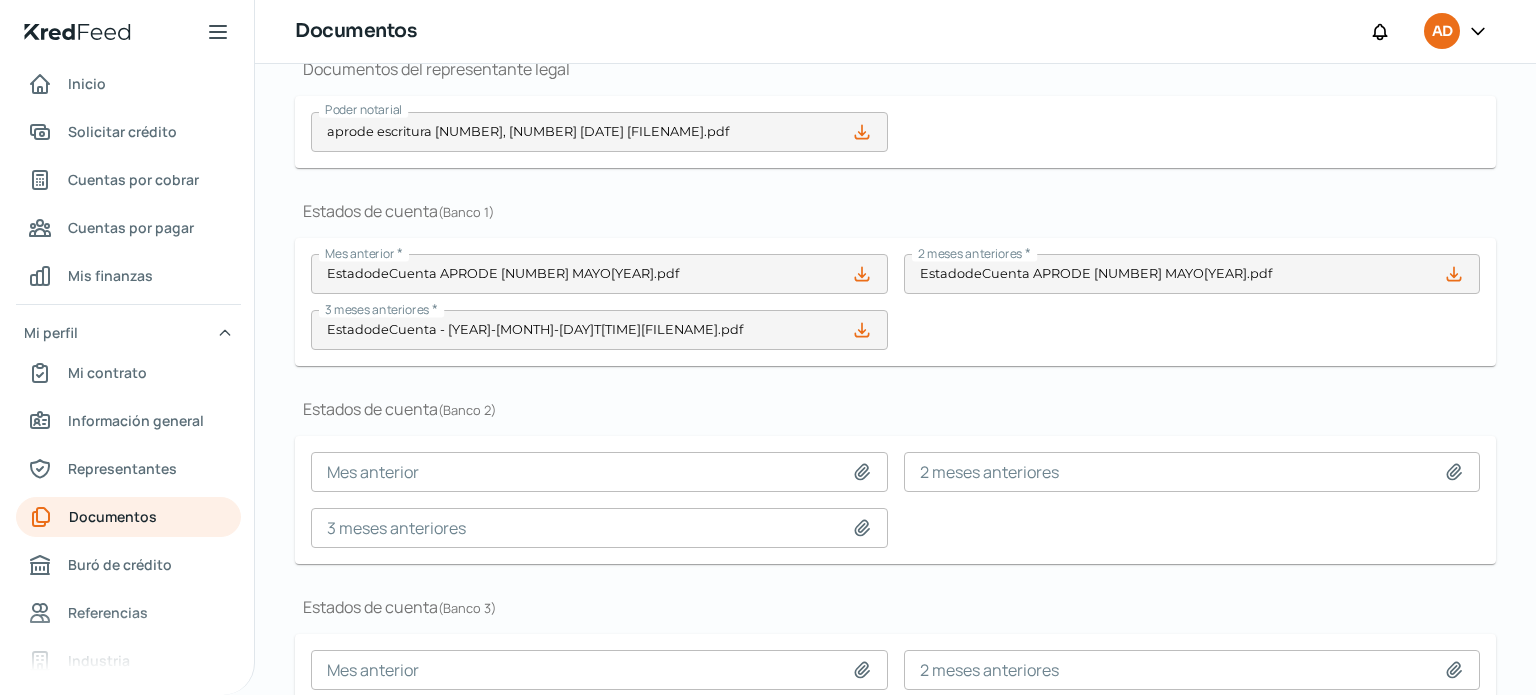 click 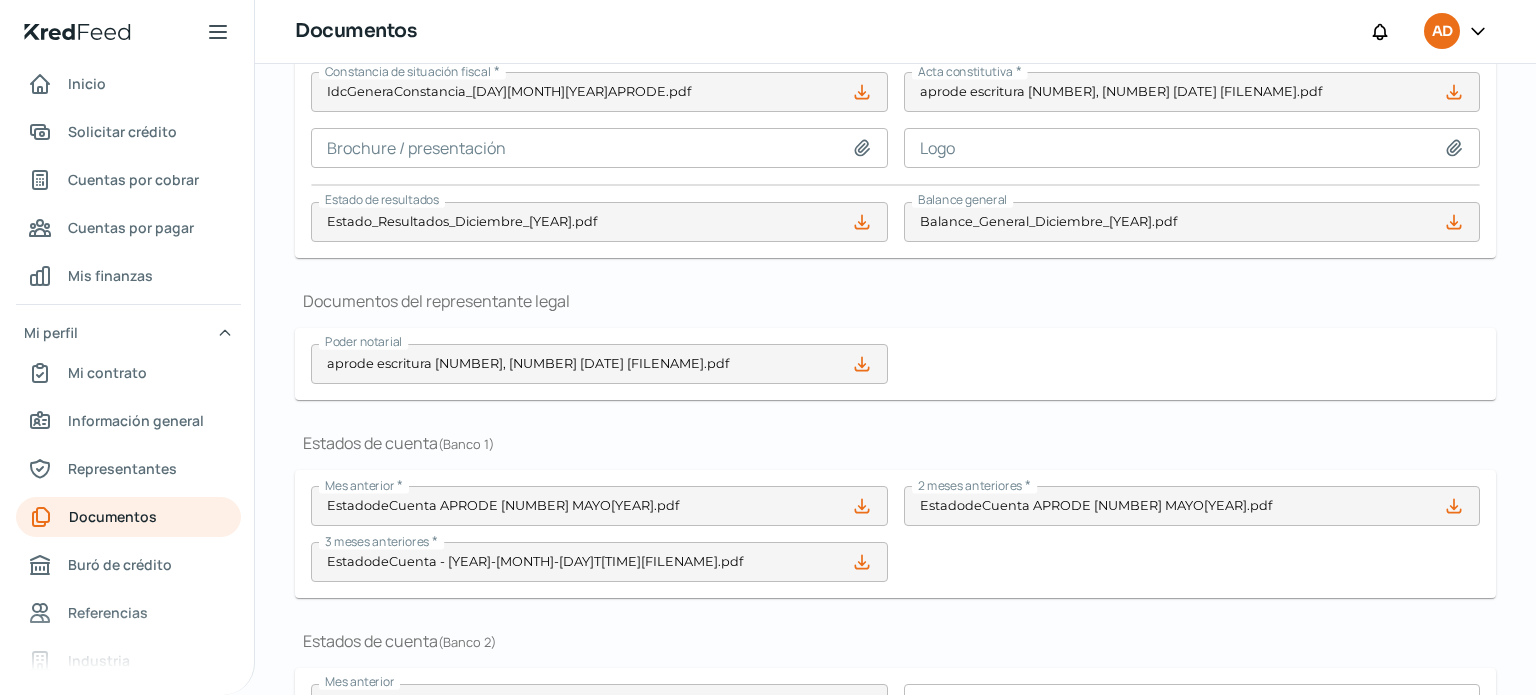 scroll, scrollTop: 173, scrollLeft: 0, axis: vertical 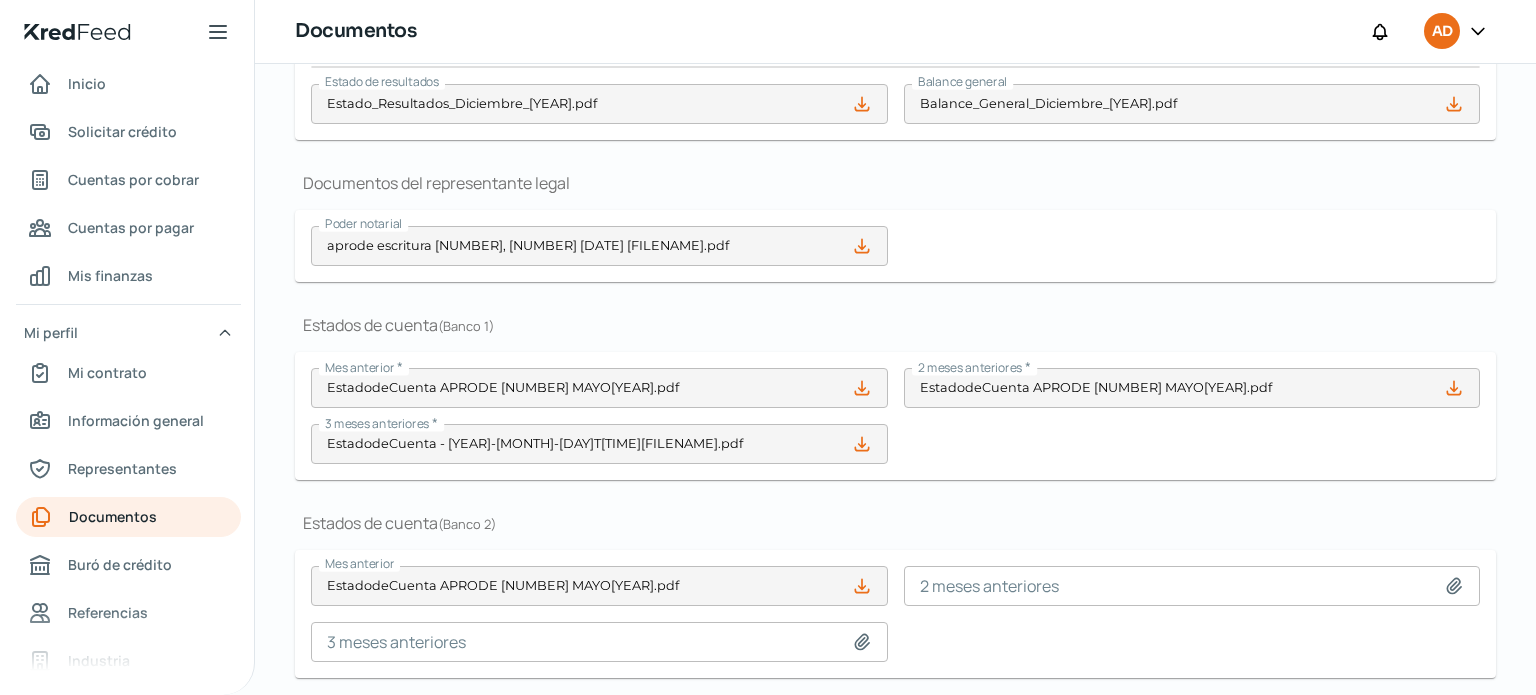 click 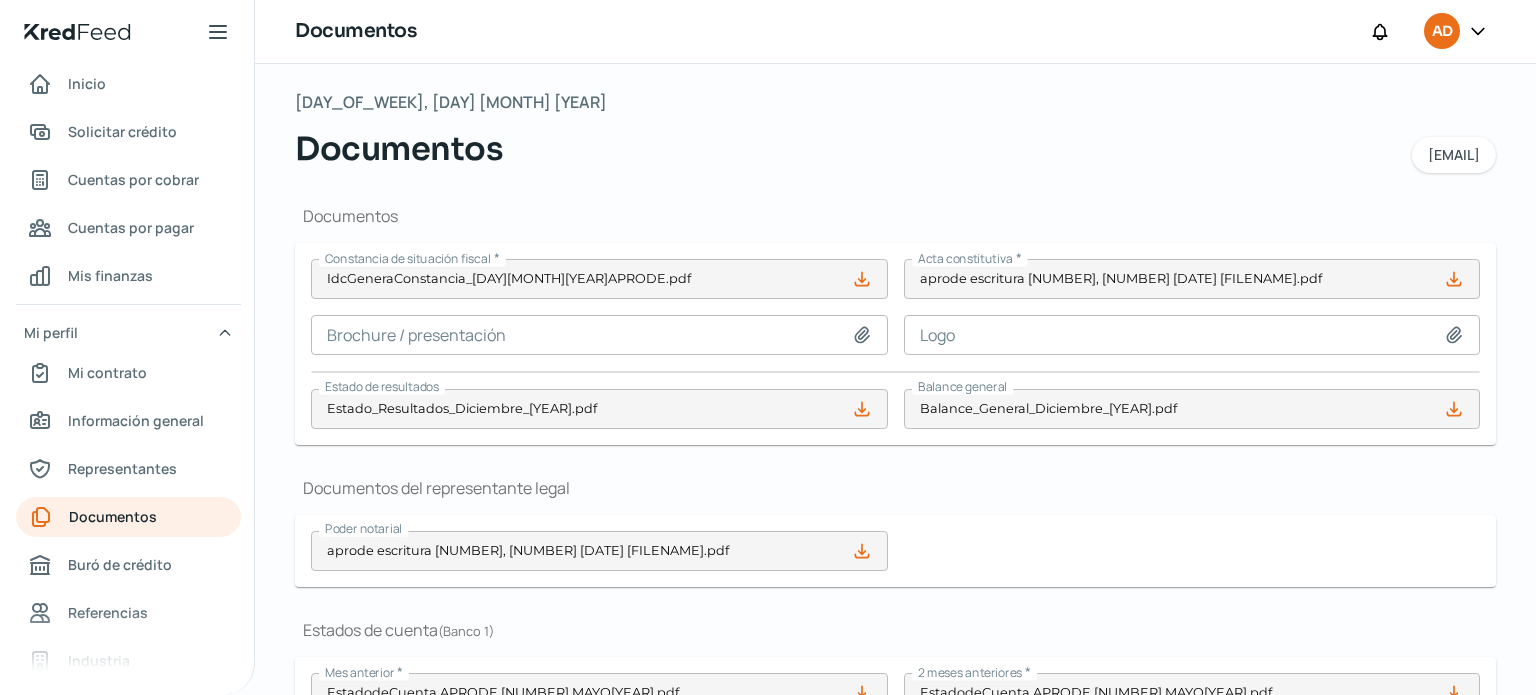 scroll, scrollTop: 0, scrollLeft: 0, axis: both 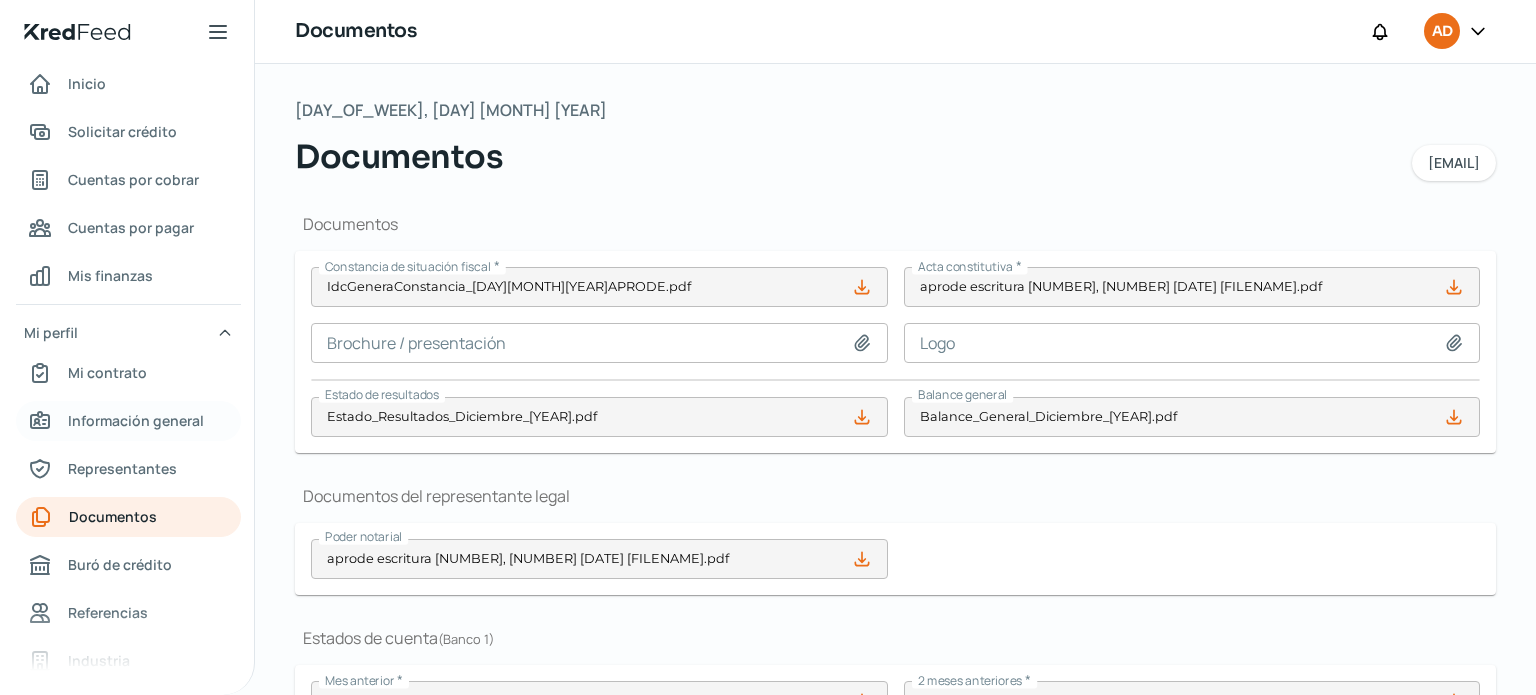 click on "Información general" at bounding box center [136, 420] 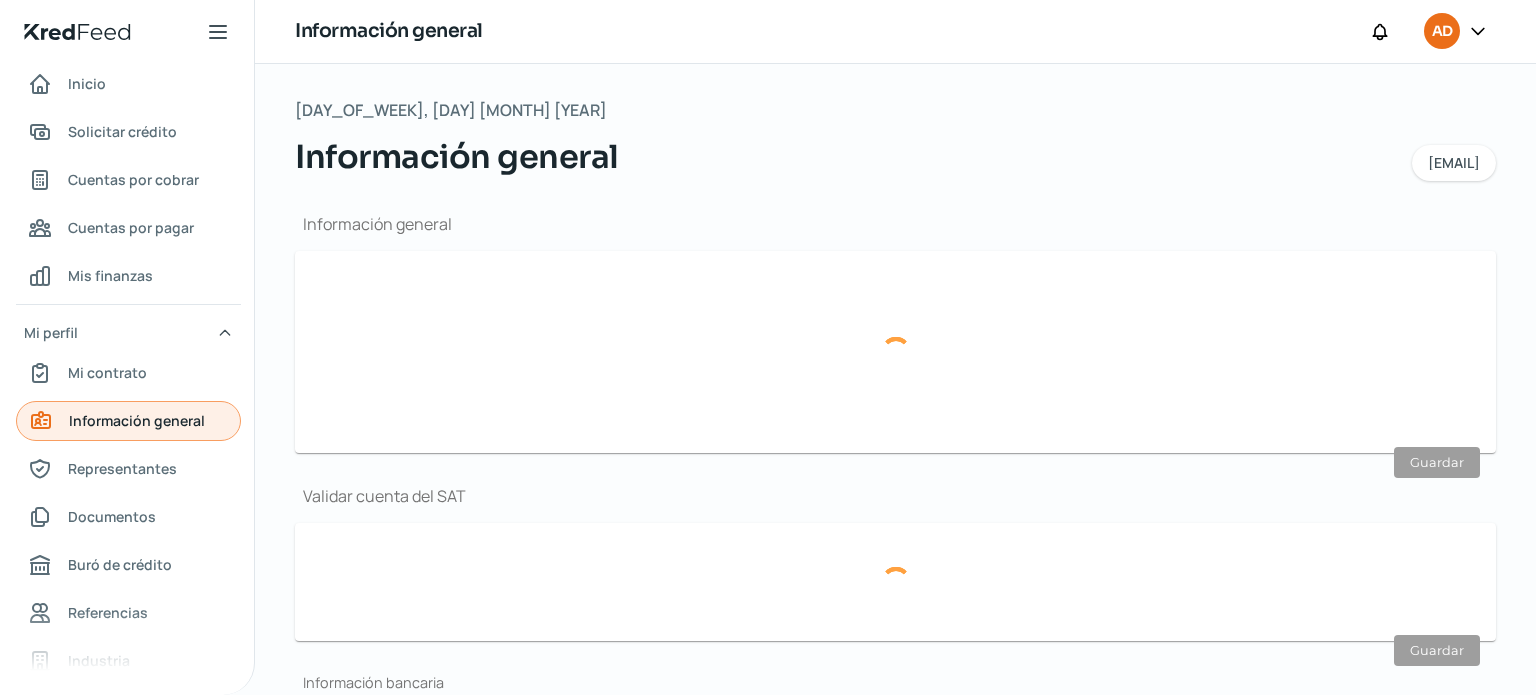 type on "[EMAIL]" 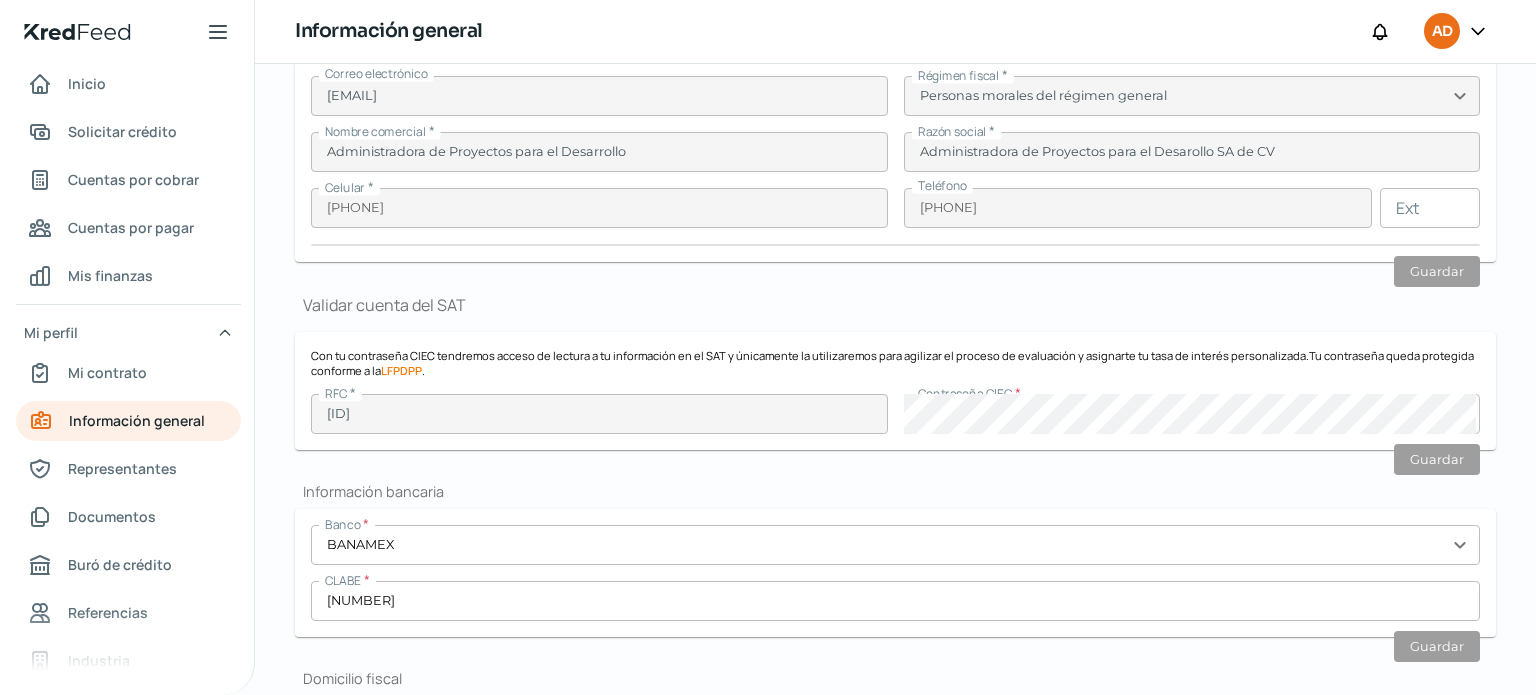 scroll, scrollTop: 223, scrollLeft: 0, axis: vertical 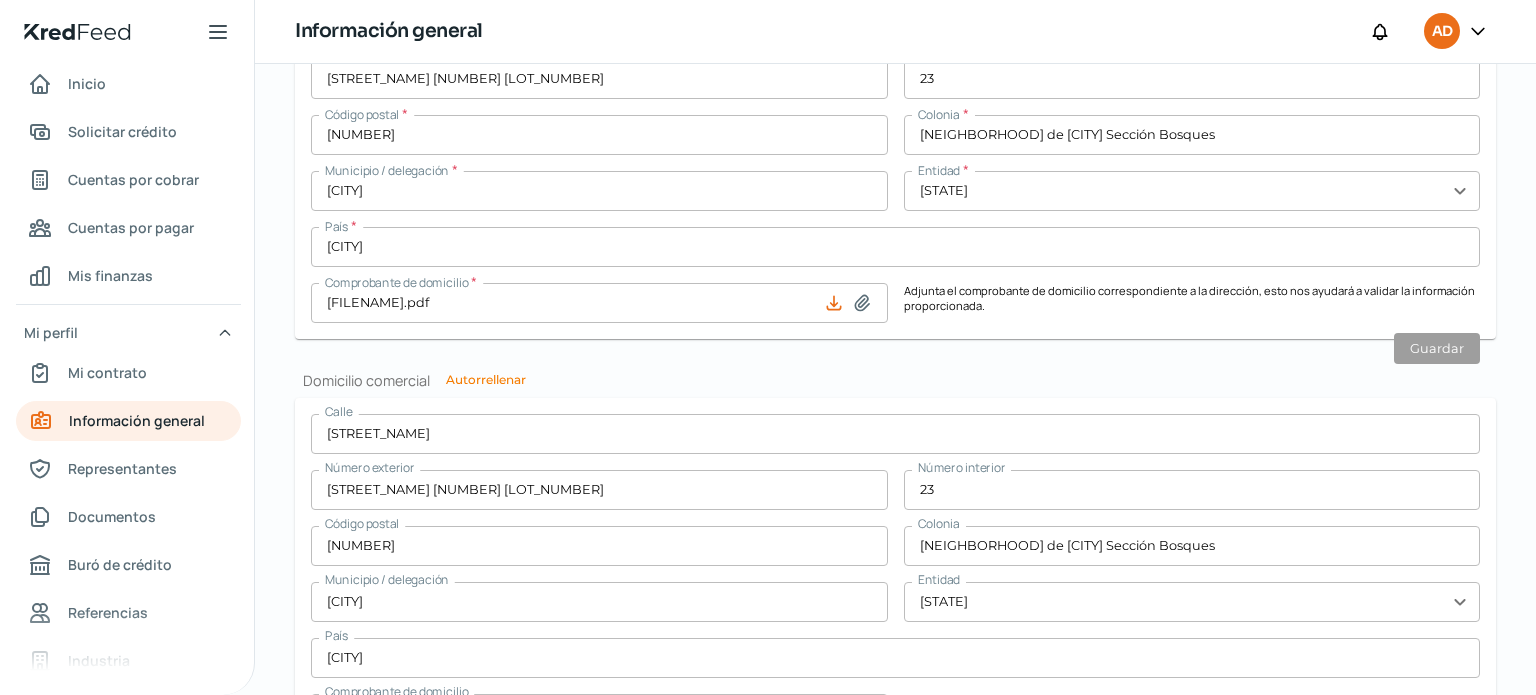 click 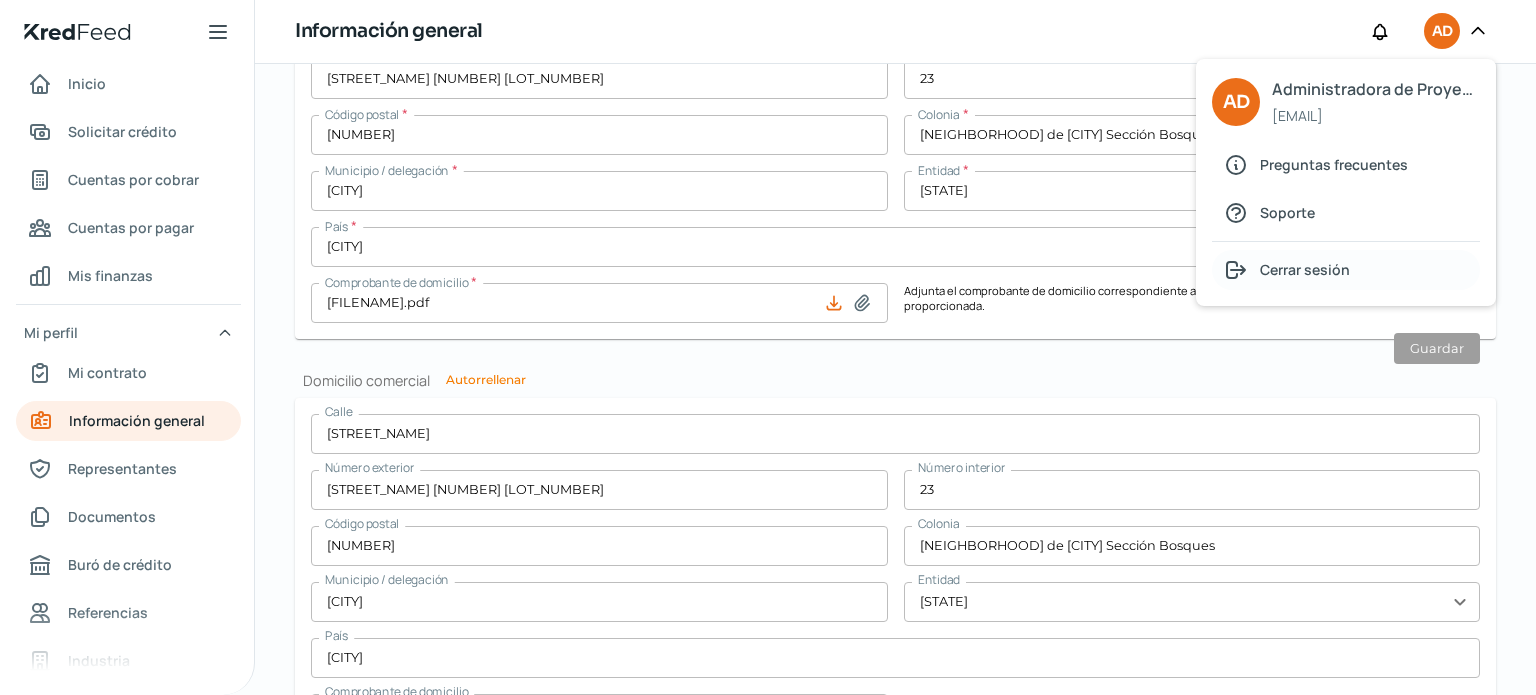 click on "Cerrar sesión" at bounding box center (1305, 269) 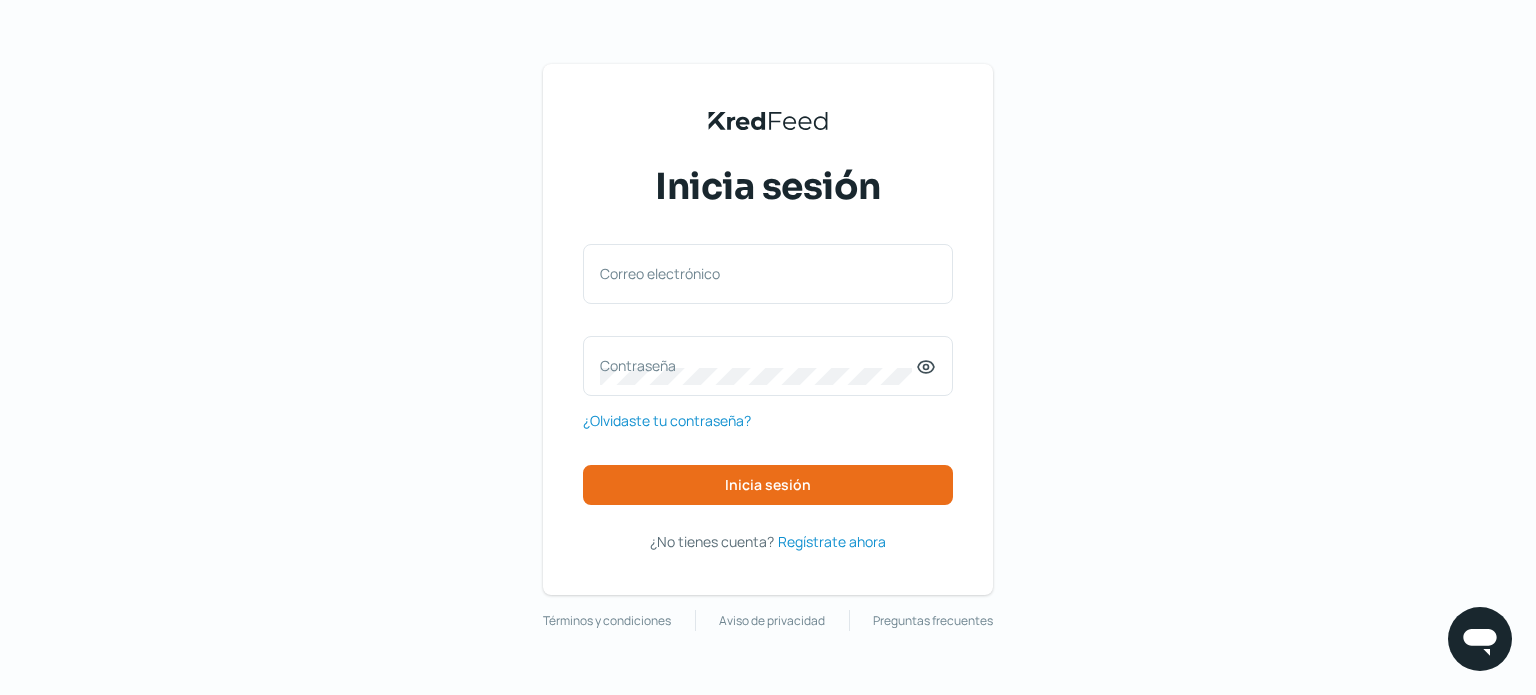 scroll, scrollTop: 0, scrollLeft: 0, axis: both 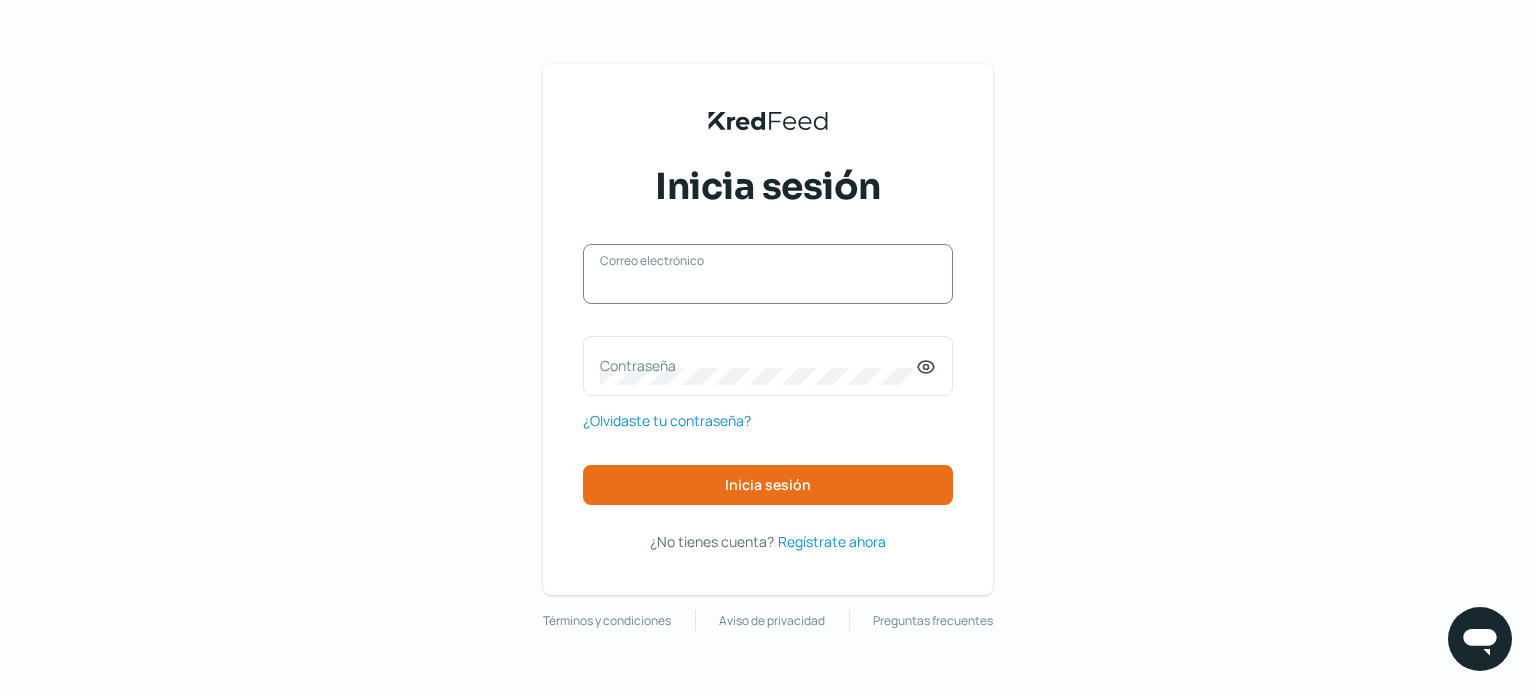 click on "Correo electrónico" at bounding box center (768, 284) 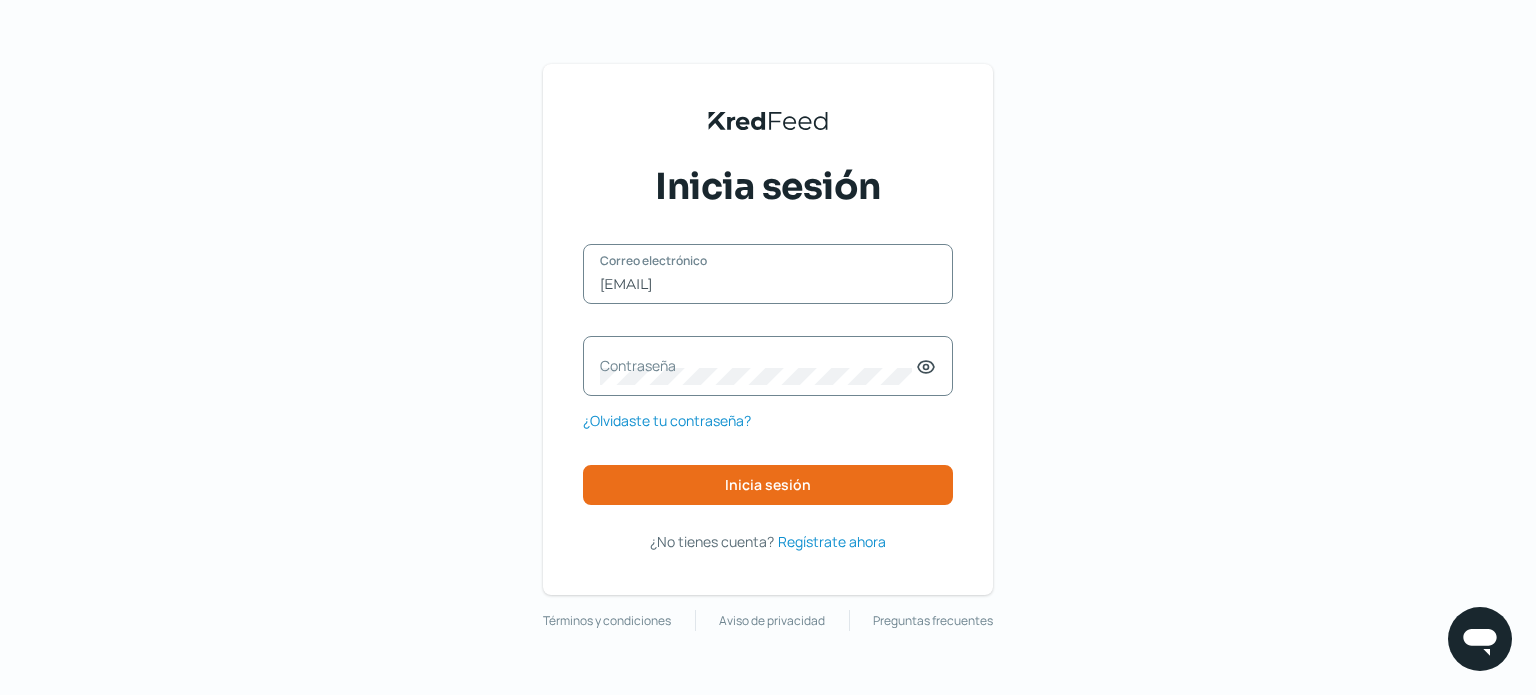 click on "Contraseña" at bounding box center [758, 365] 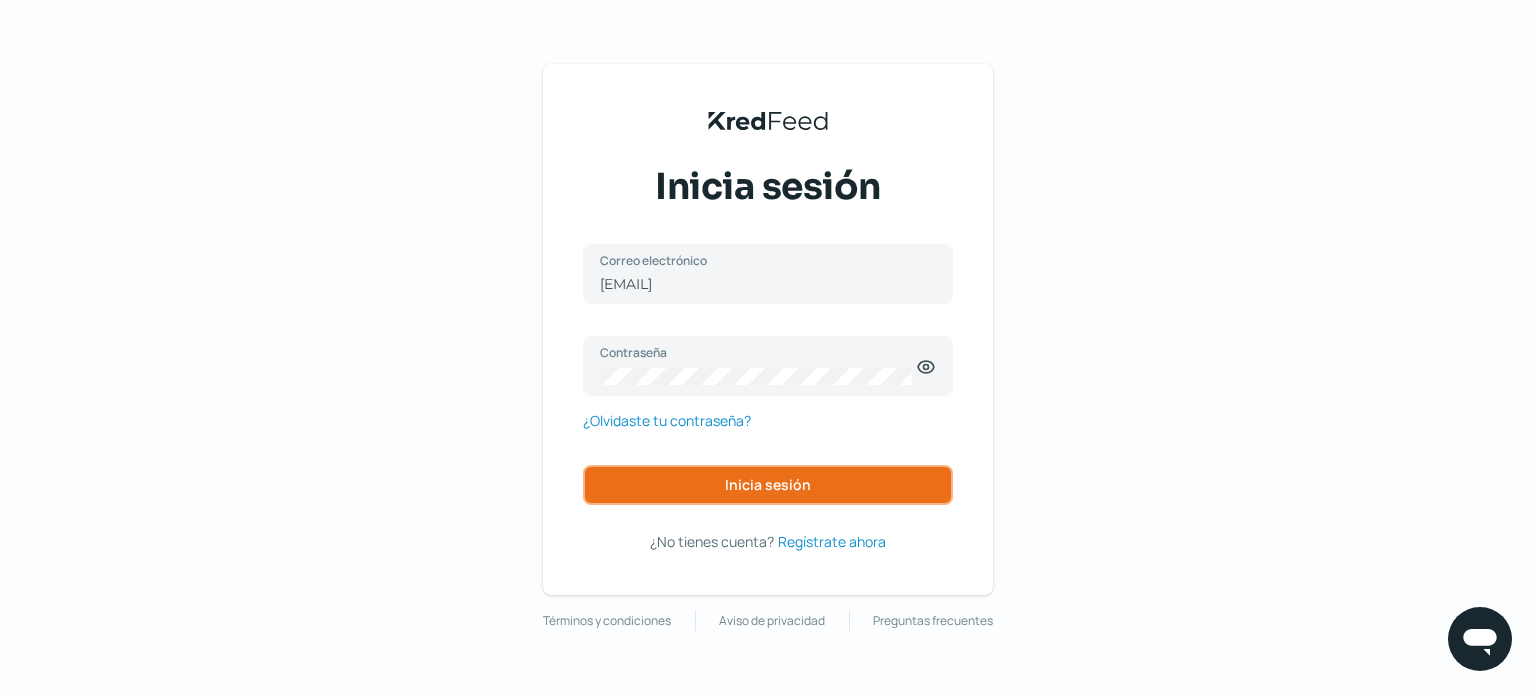 click on "Inicia sesión" at bounding box center [768, 485] 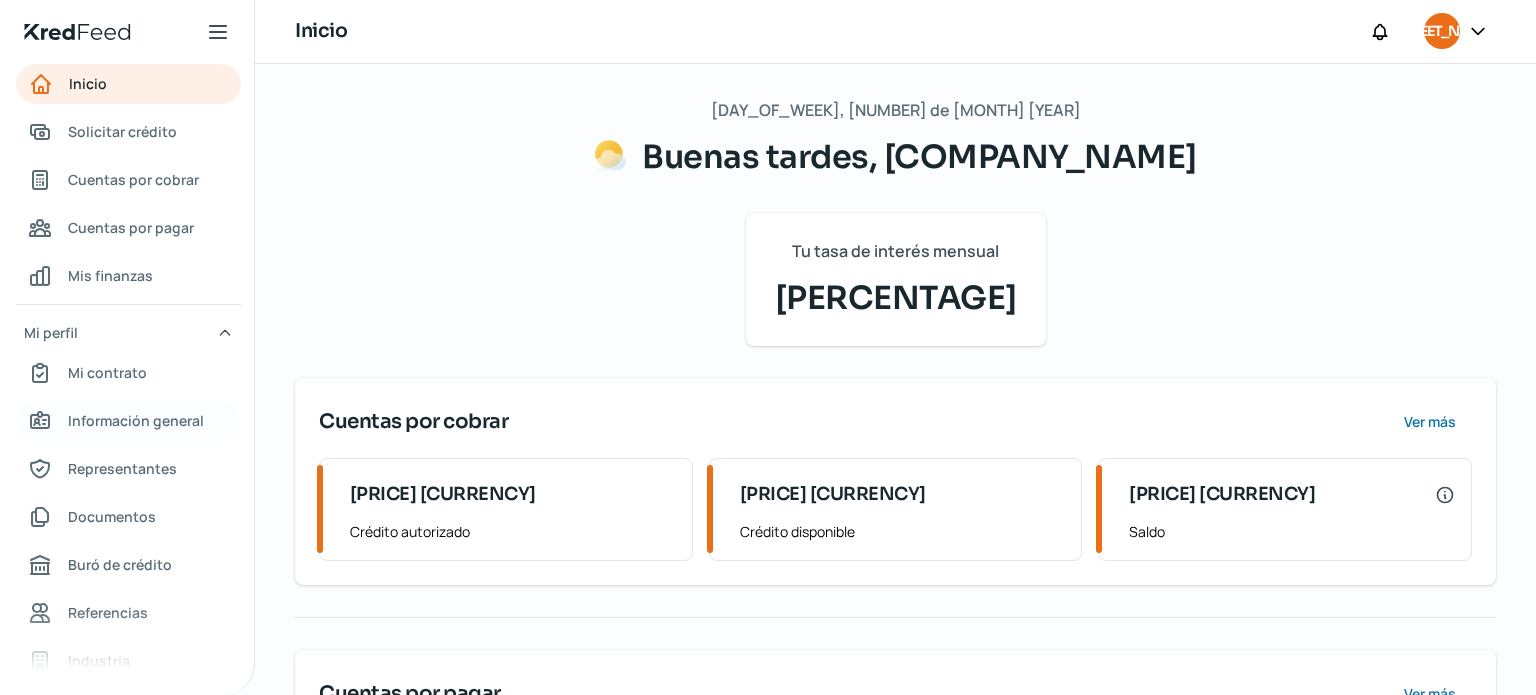 click on "Información general" at bounding box center (136, 420) 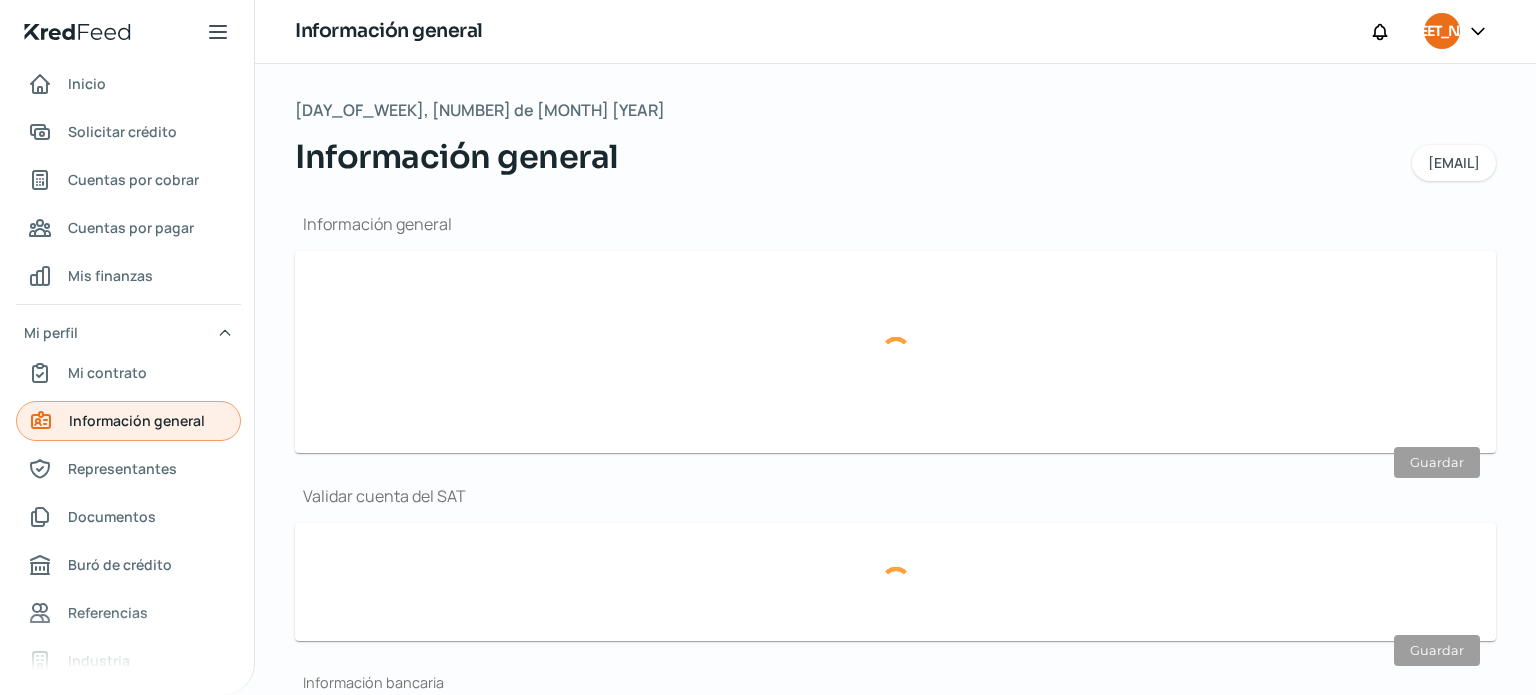type on "[EMAIL]" 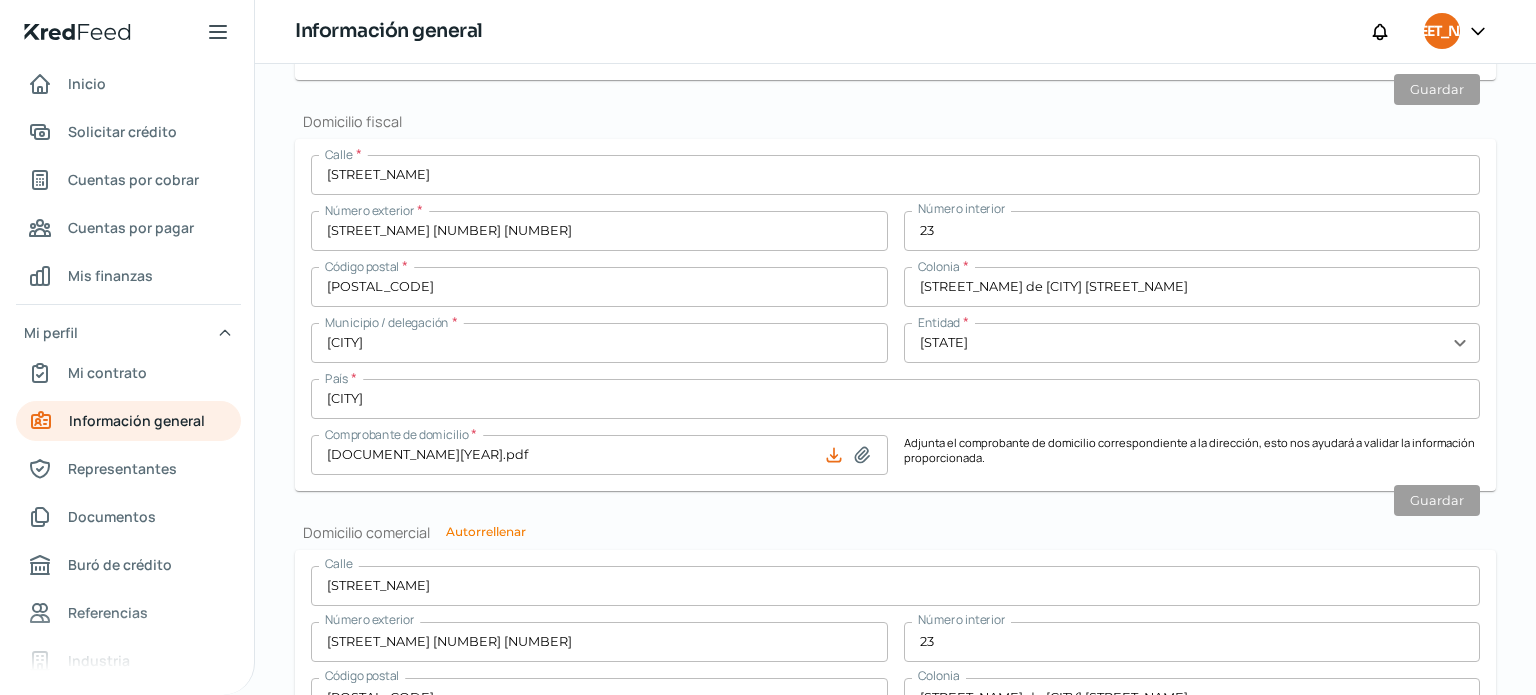 scroll, scrollTop: 745, scrollLeft: 0, axis: vertical 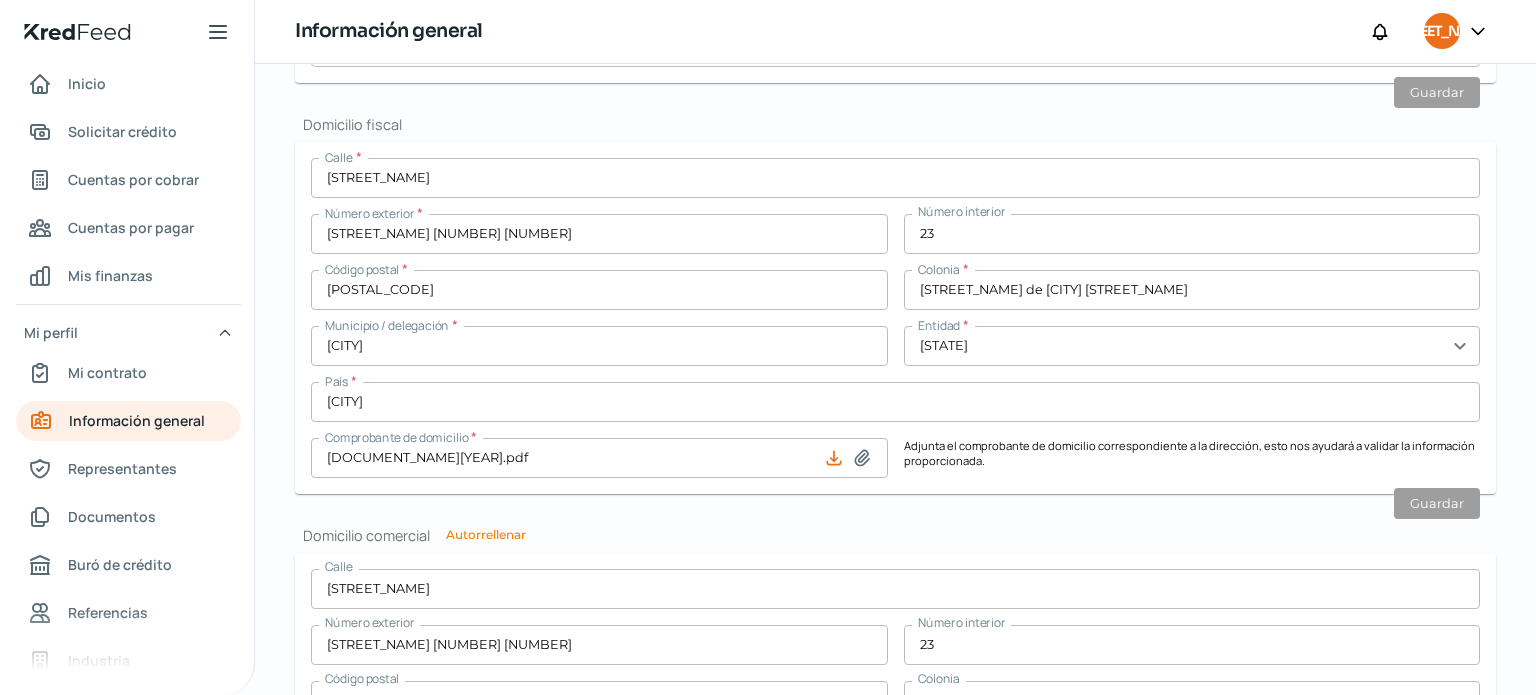 click 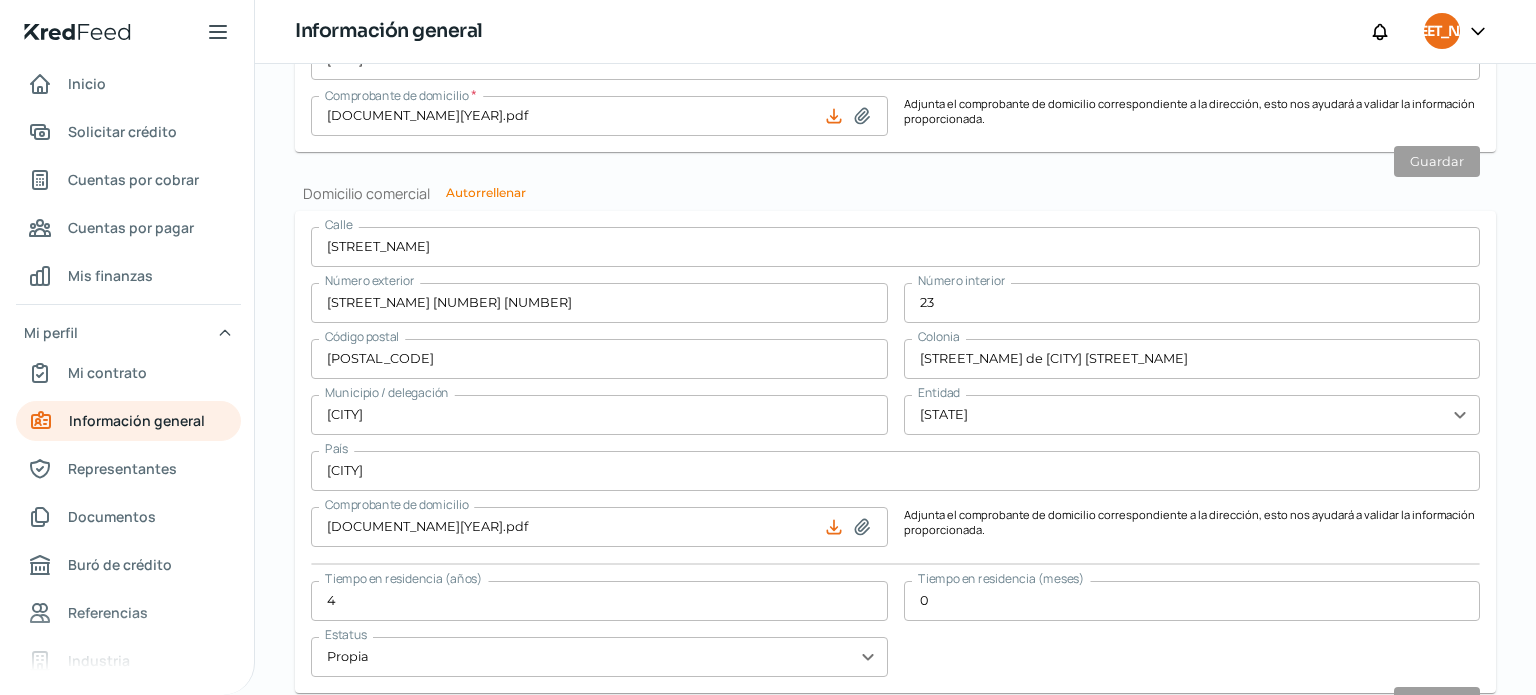 scroll, scrollTop: 1109, scrollLeft: 0, axis: vertical 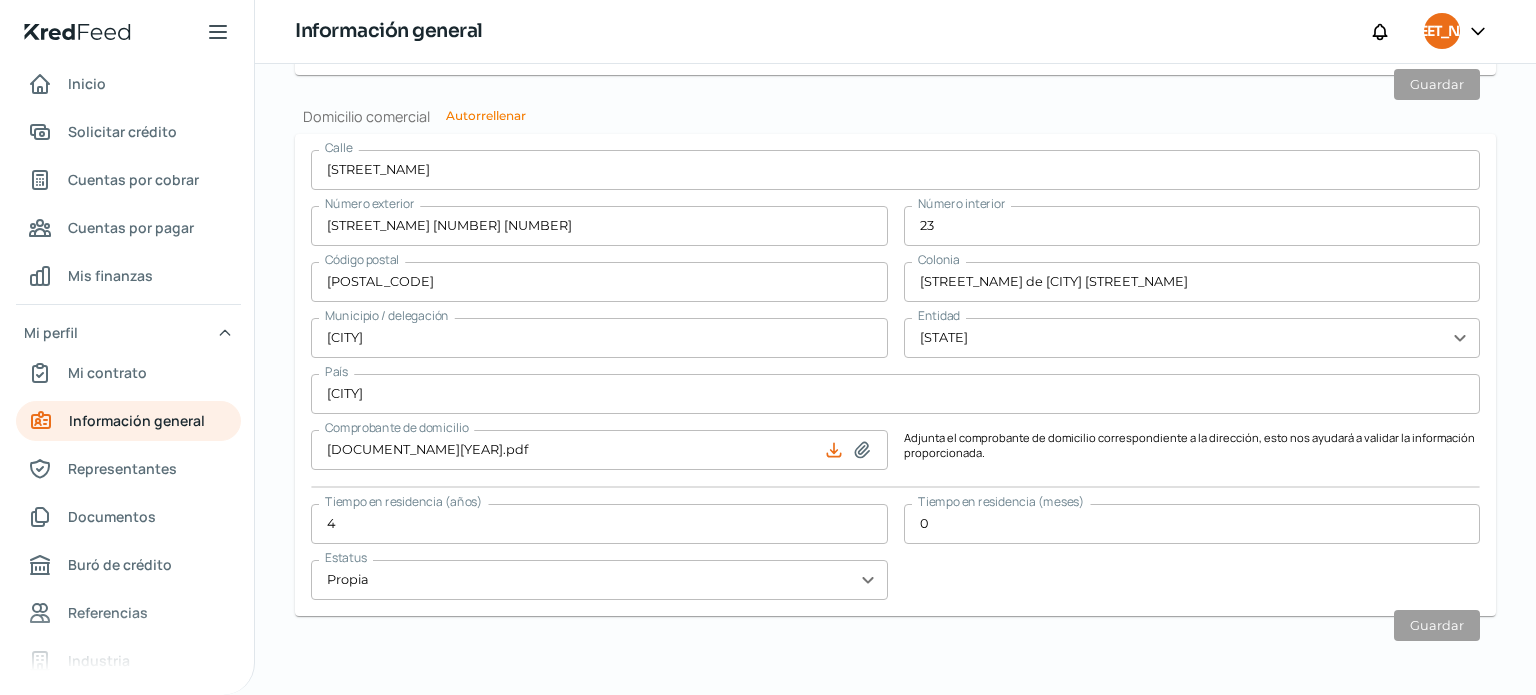 click 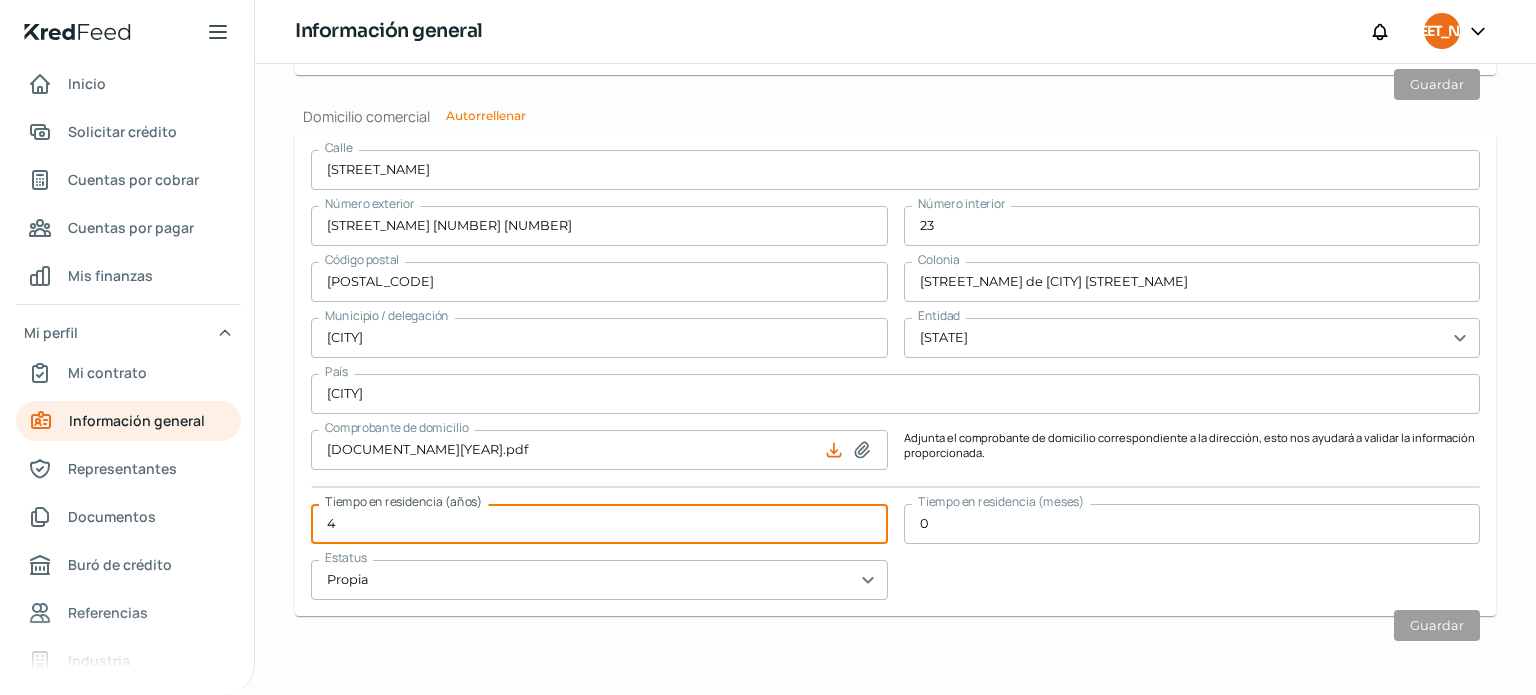 click on "4" at bounding box center (599, 524) 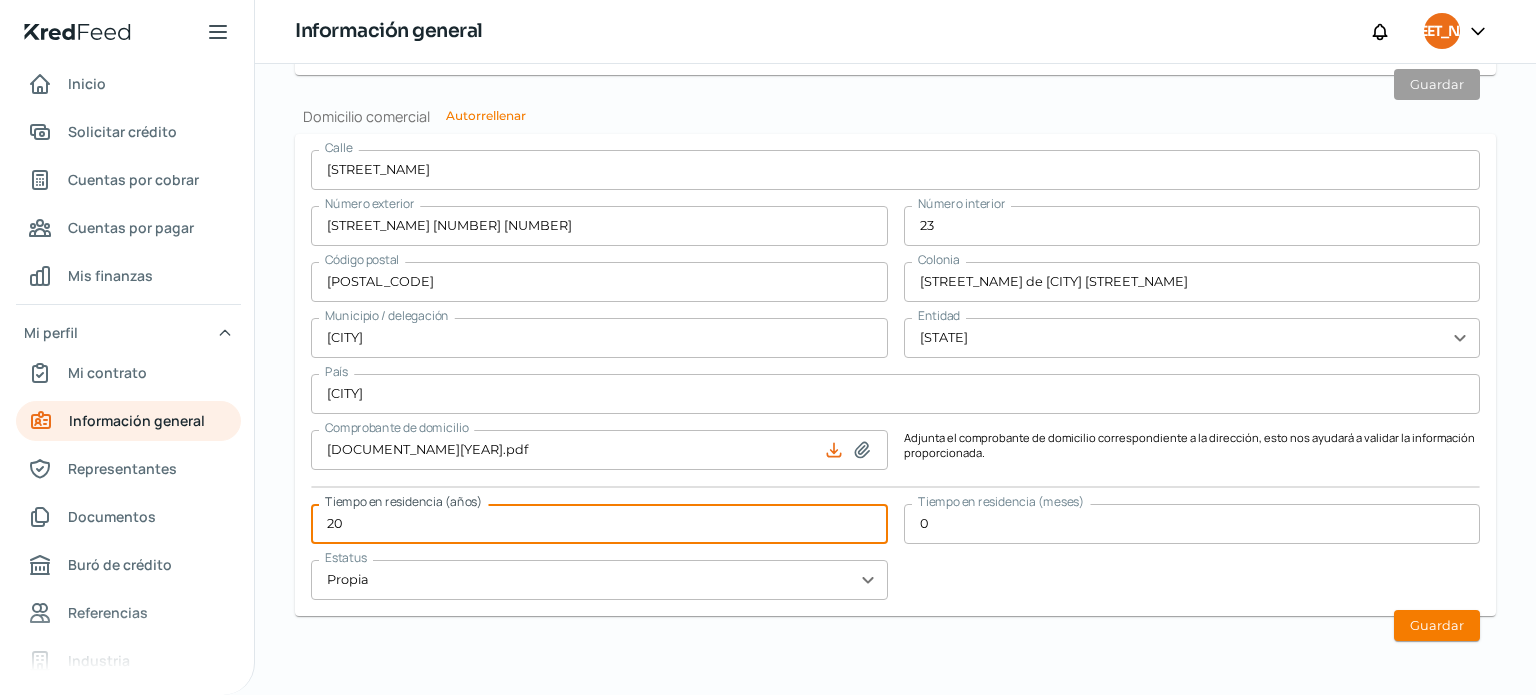 type on "20" 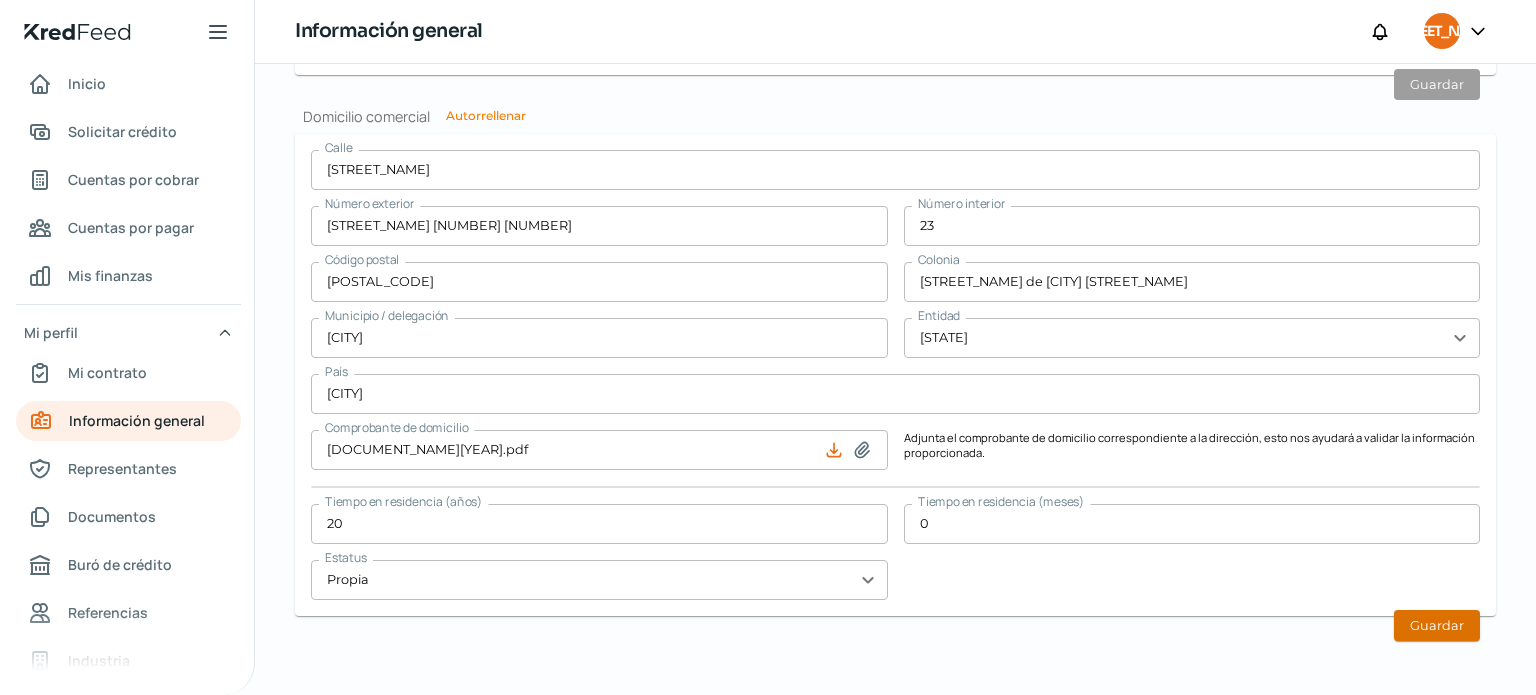 click on "Guardar" at bounding box center [1437, 625] 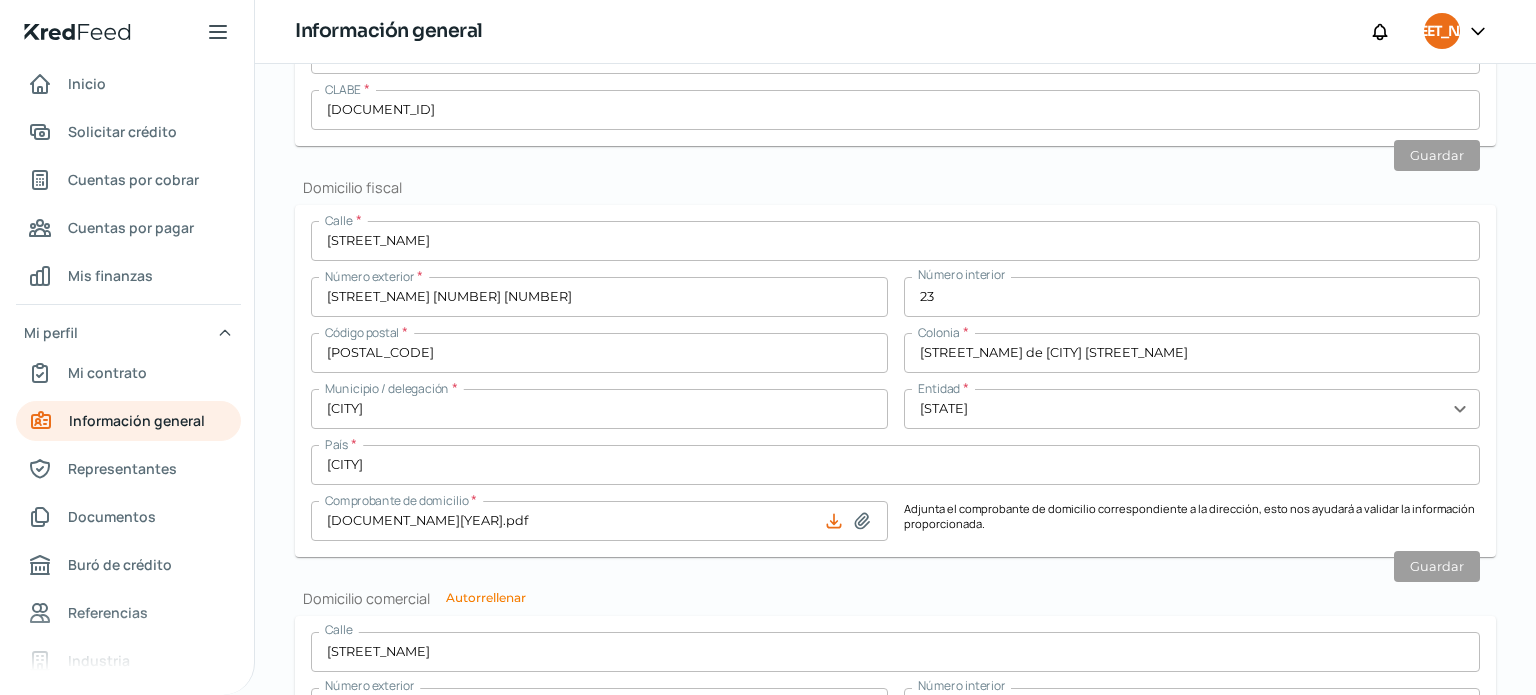 scroll, scrollTop: 686, scrollLeft: 0, axis: vertical 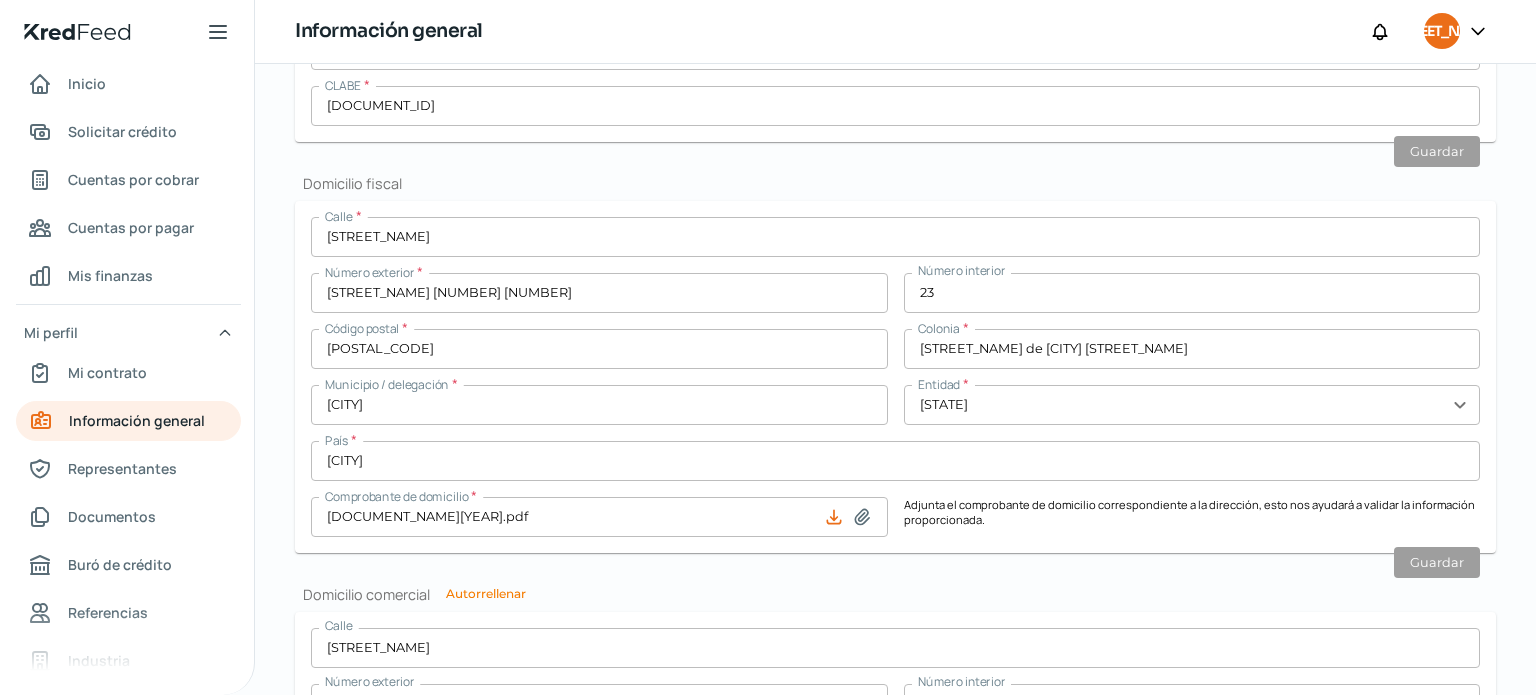 click 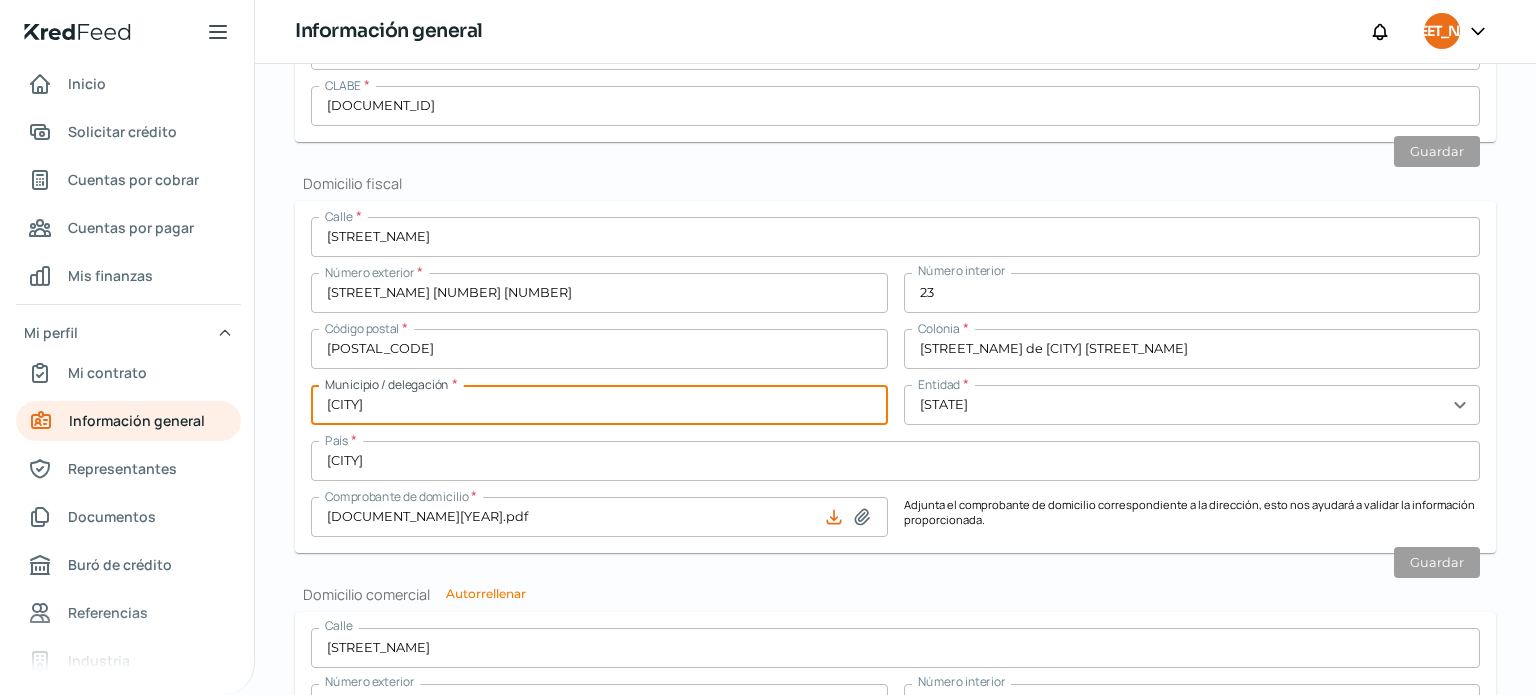 click on "[CITY]" at bounding box center (599, 405) 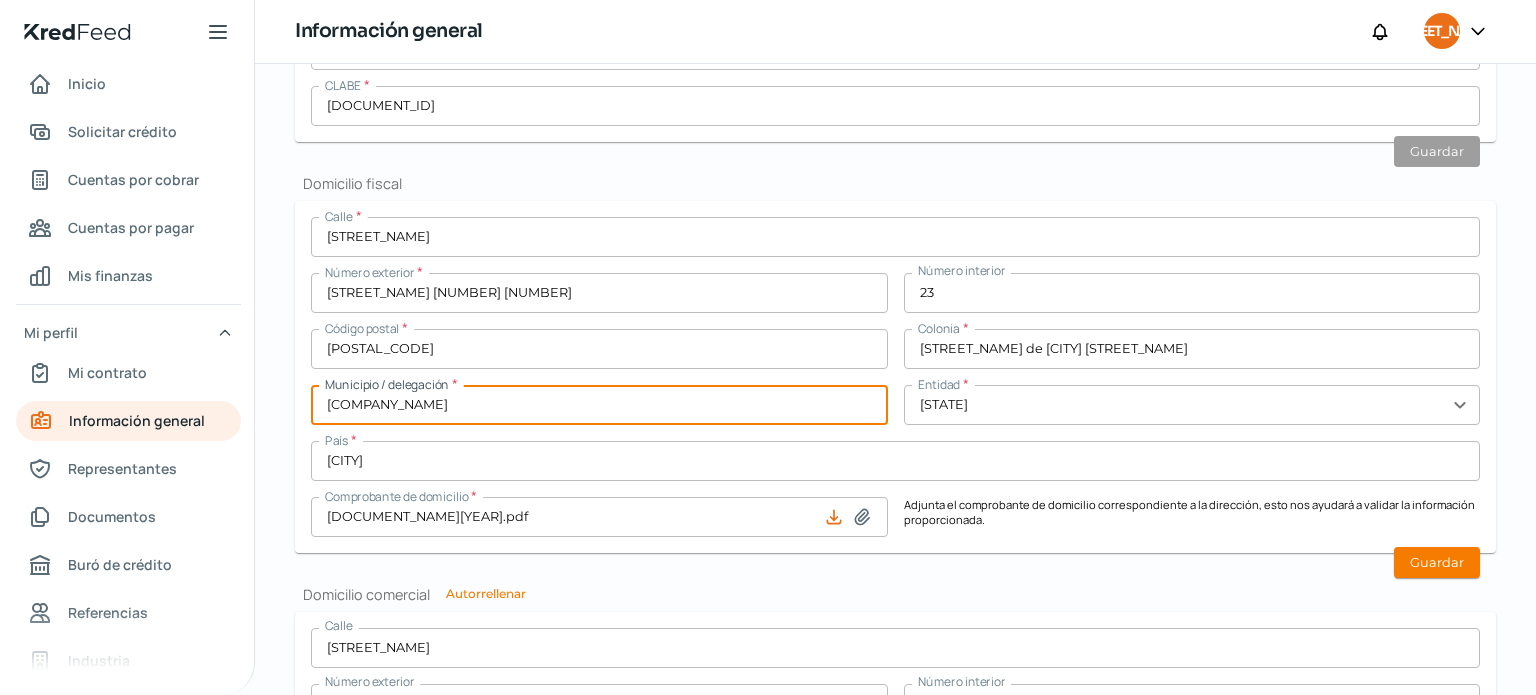 type on "[COMPANY_NAME]" 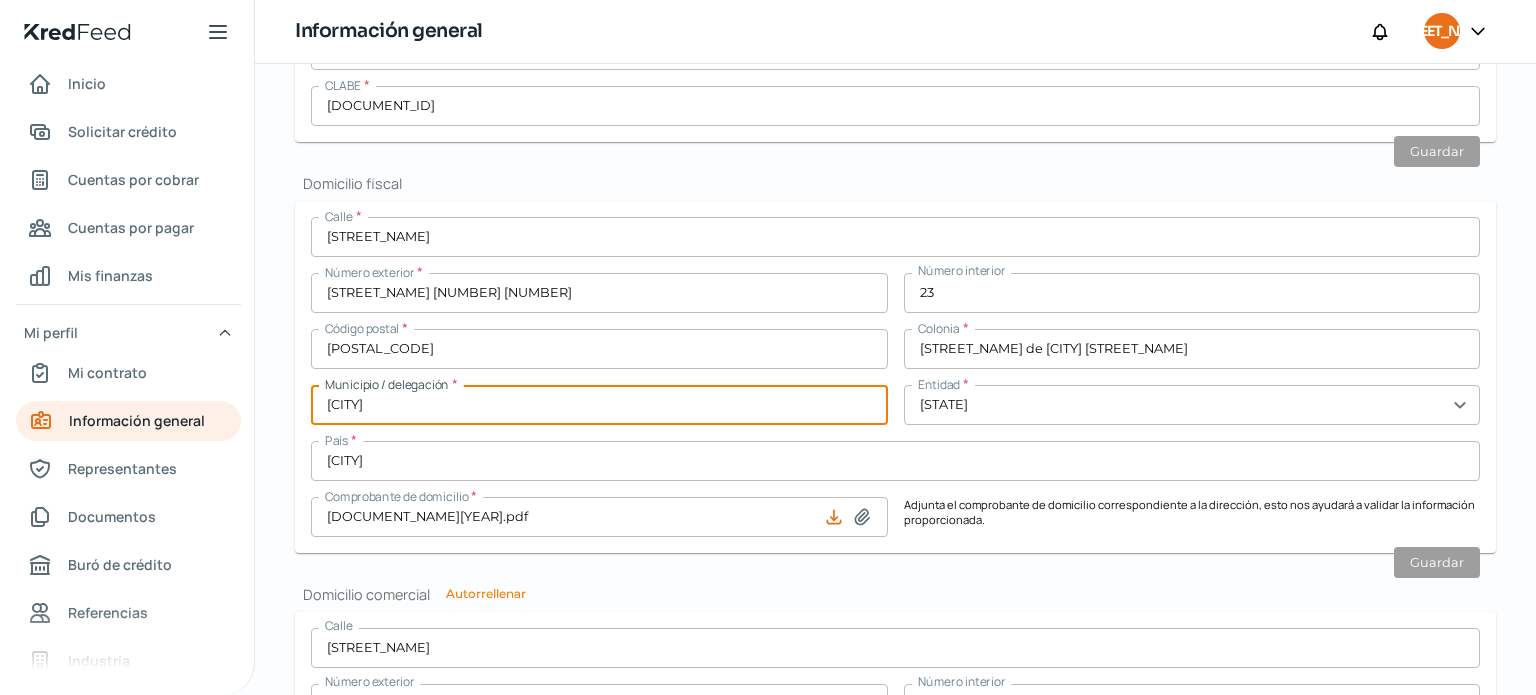 click on "[CITY]" at bounding box center (599, 405) 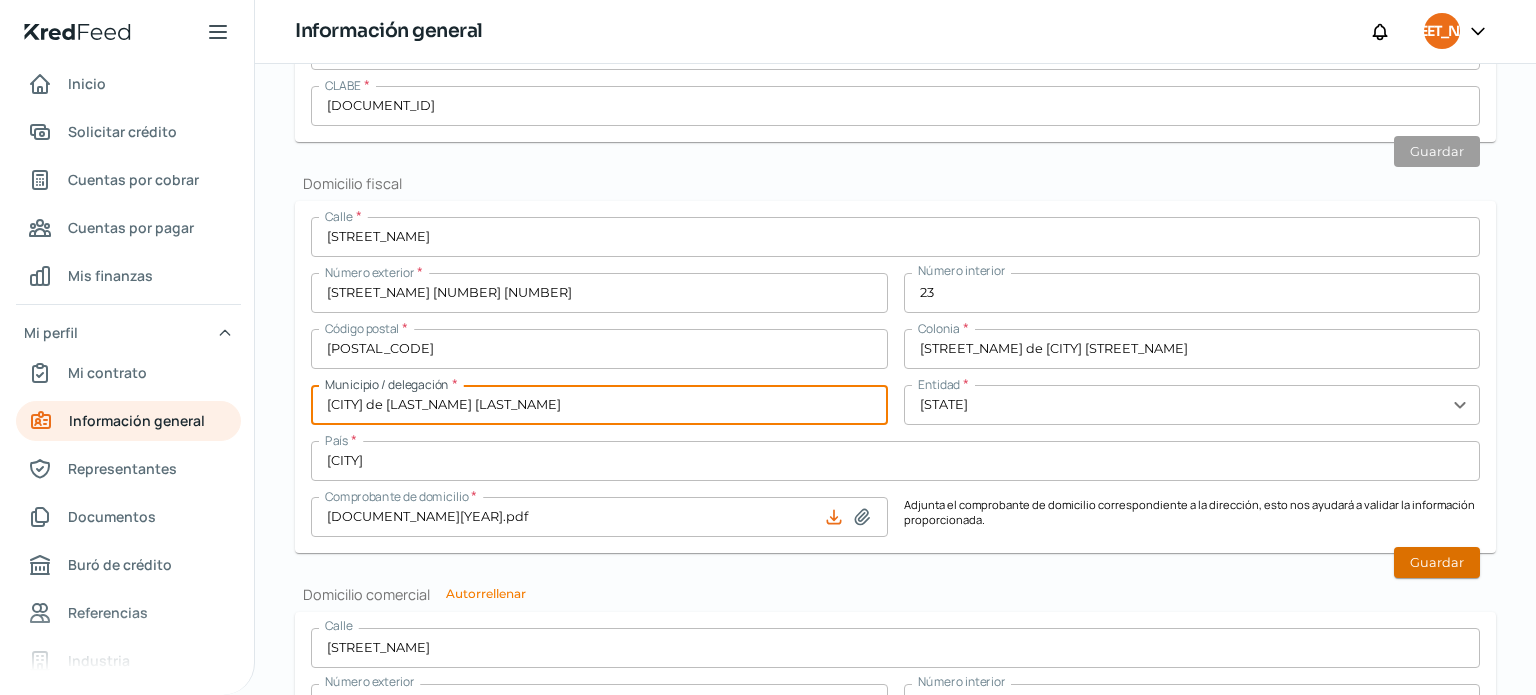 type on "[CITY] de [LAST_NAME] [LAST_NAME]" 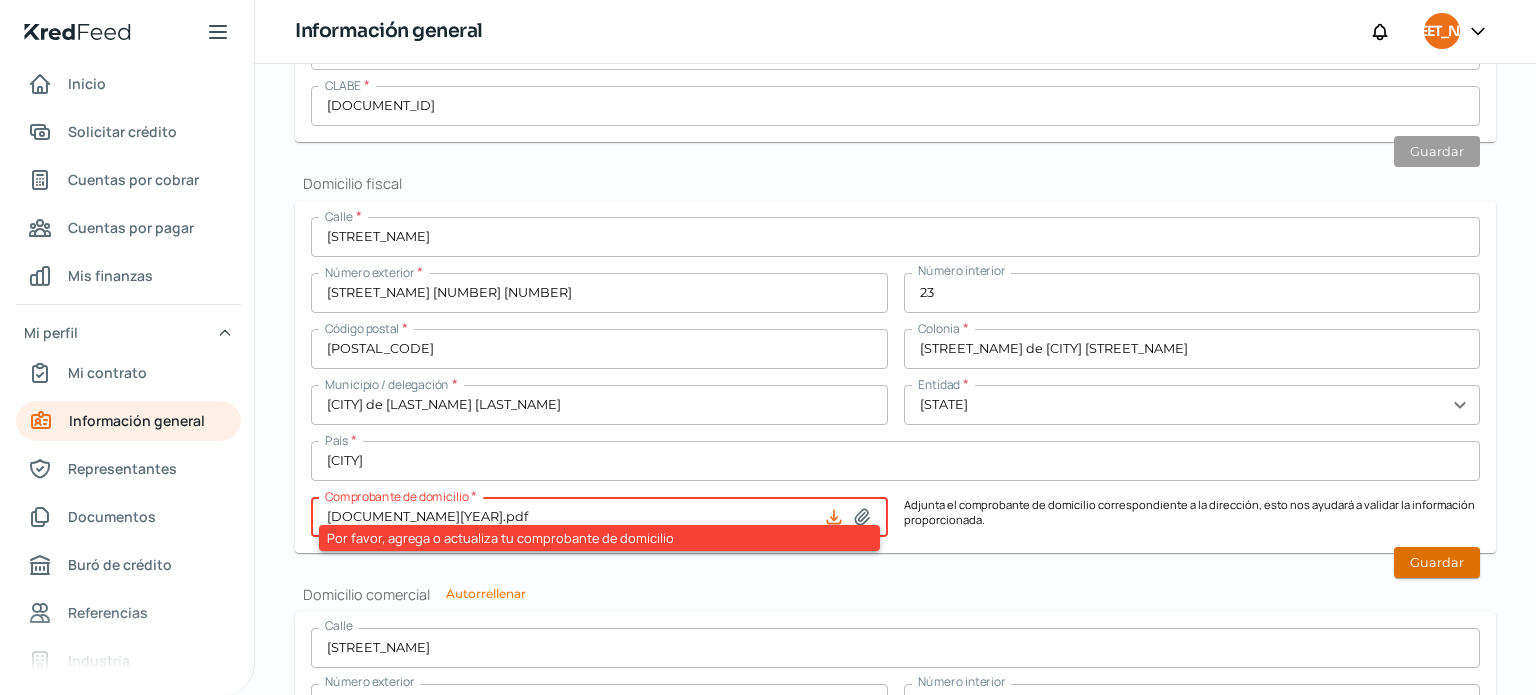 click on "Guardar" at bounding box center (1437, 562) 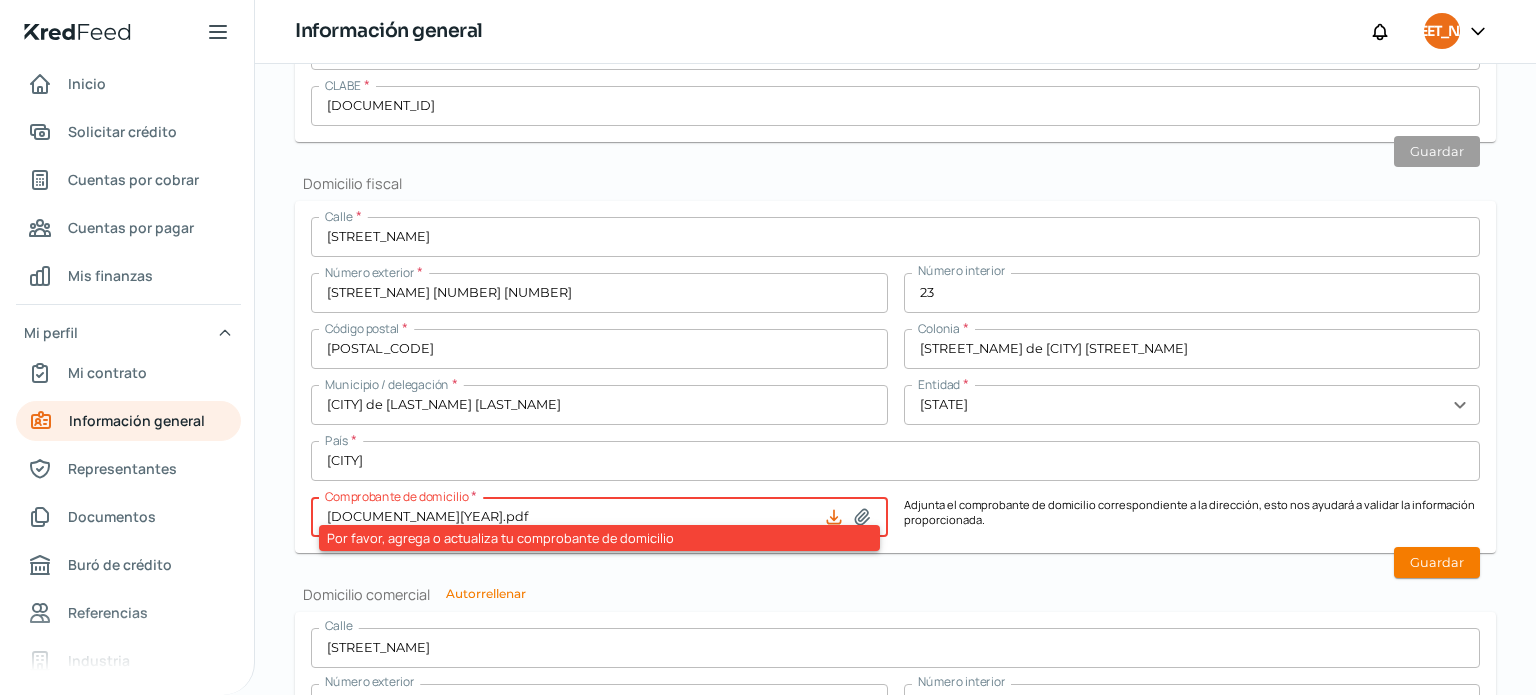 click 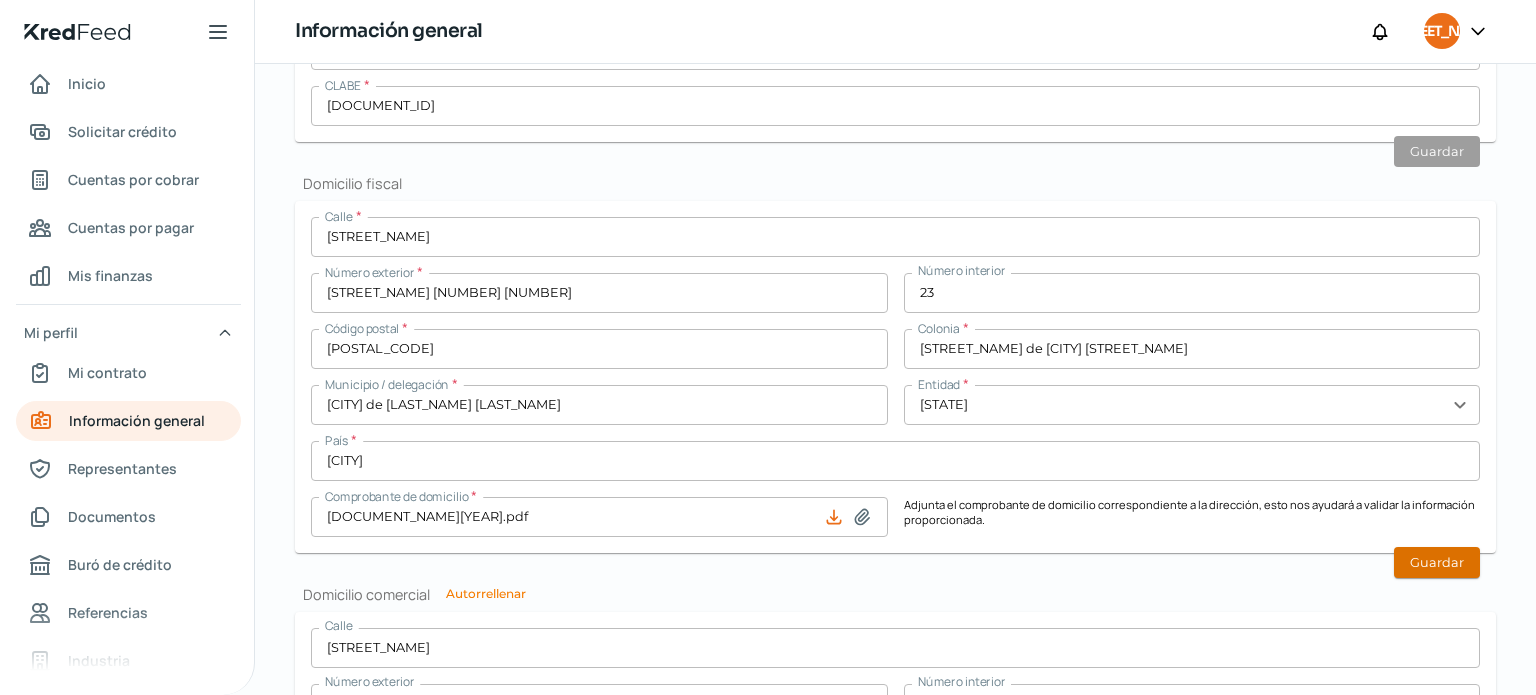 click on "Guardar" at bounding box center [1437, 562] 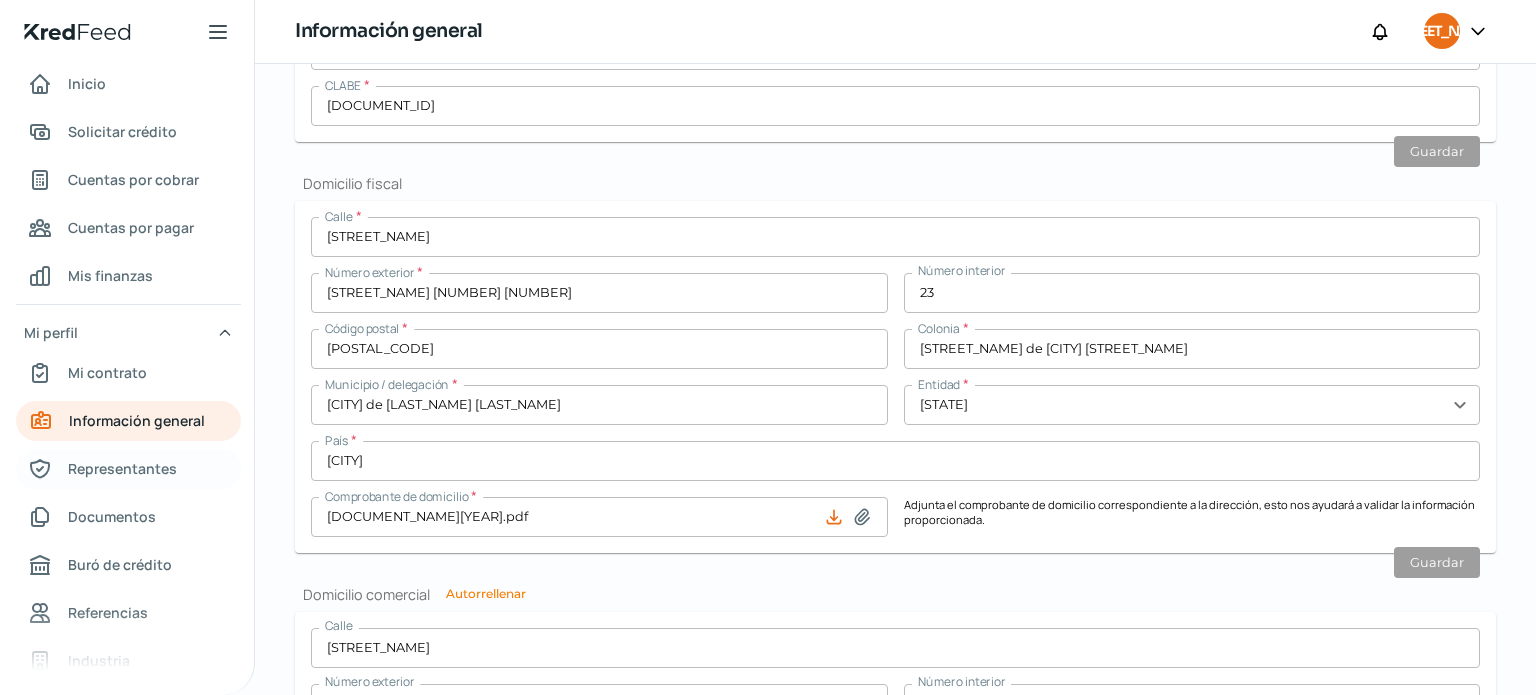 click on "Representantes" at bounding box center (122, 468) 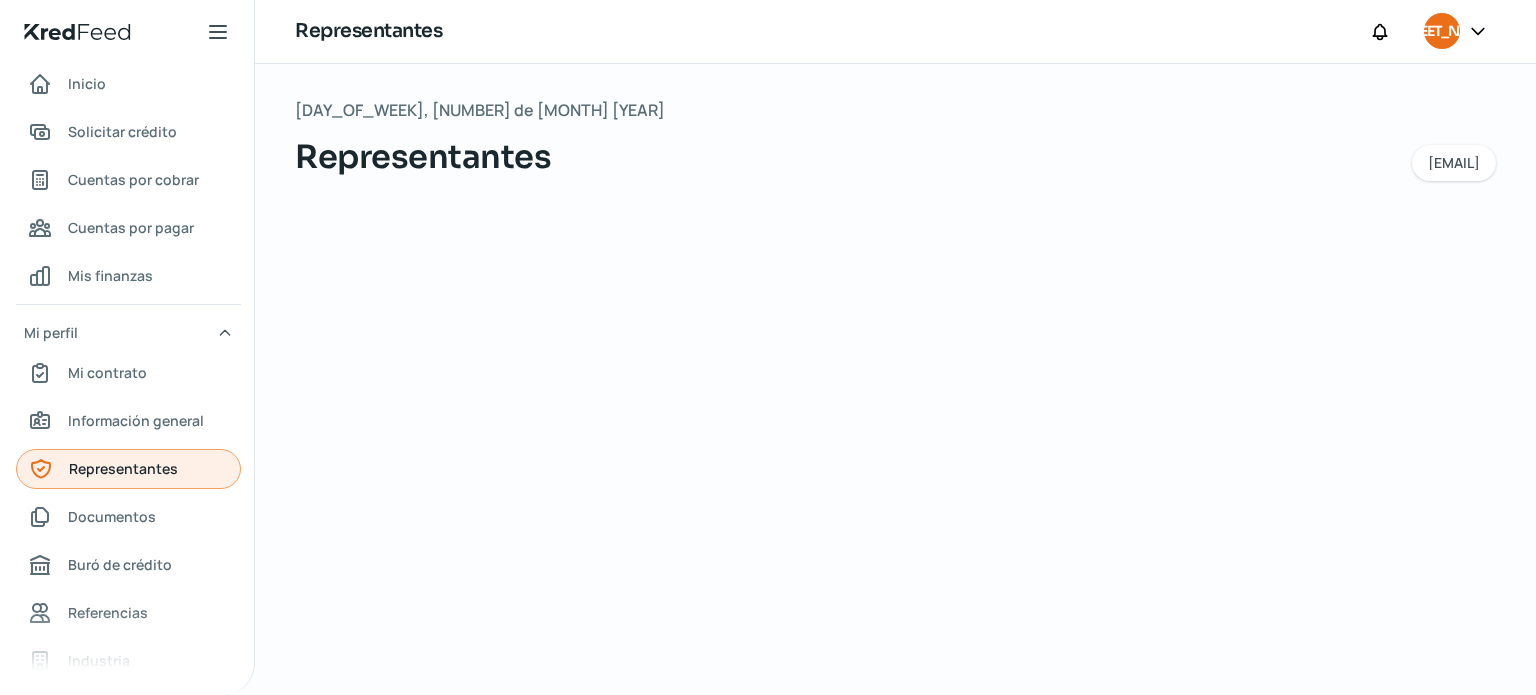 scroll, scrollTop: 0, scrollLeft: 0, axis: both 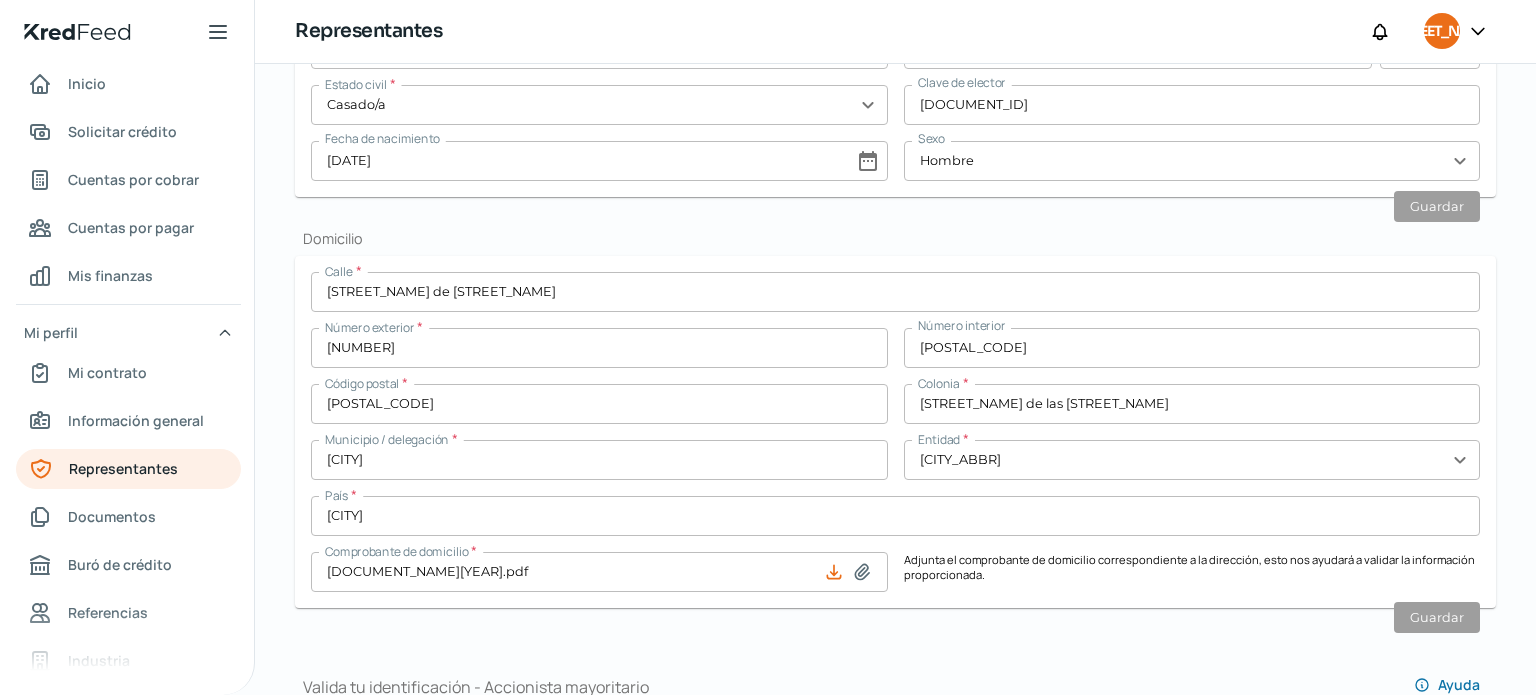 click 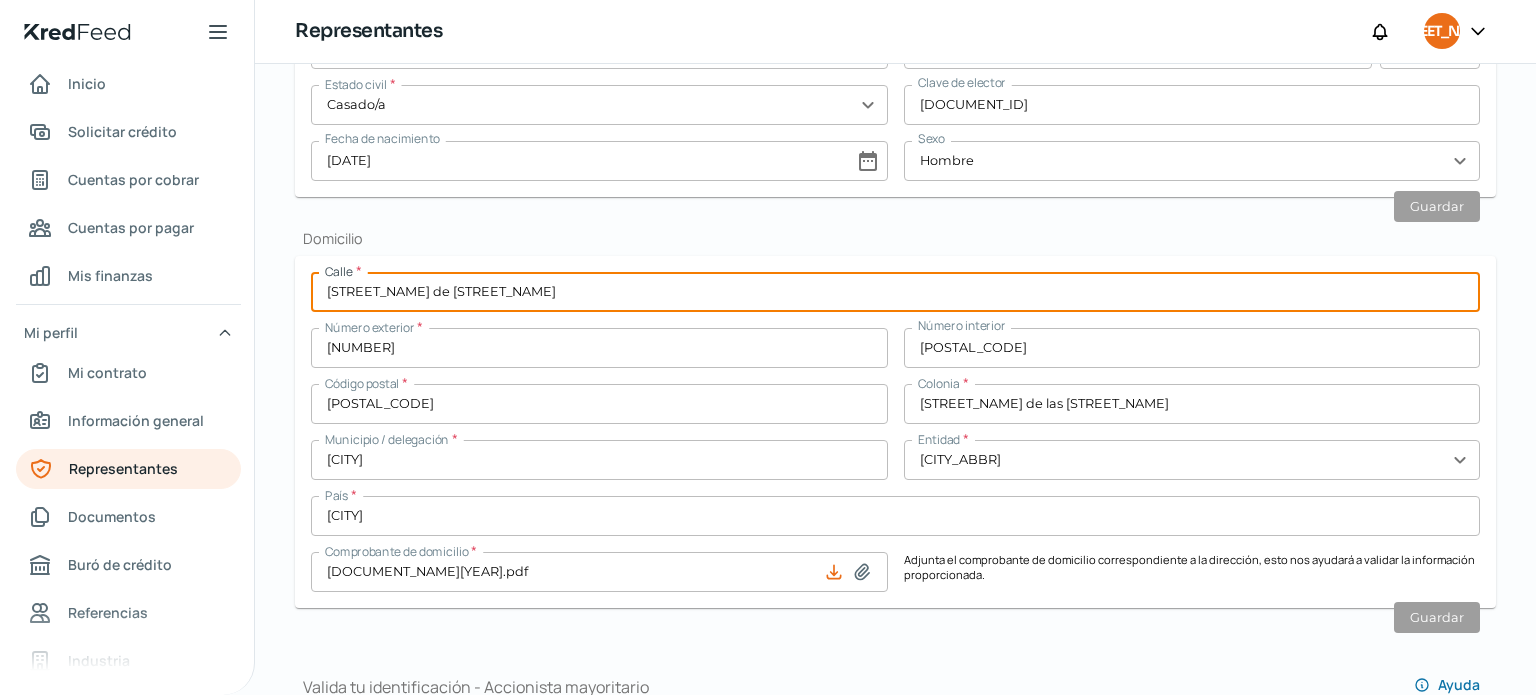 click on "[STREET_NAME] de [STREET_NAME]" at bounding box center [895, 292] 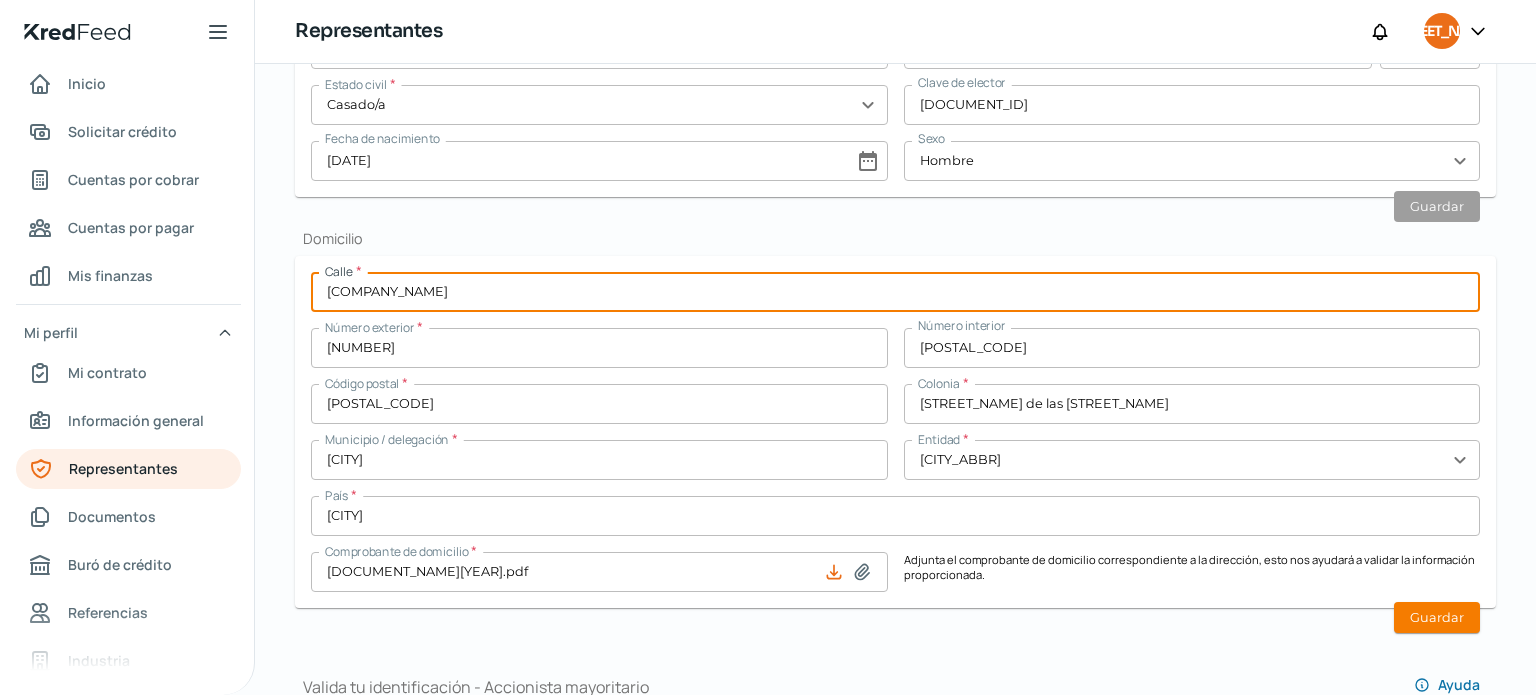 type on "B" 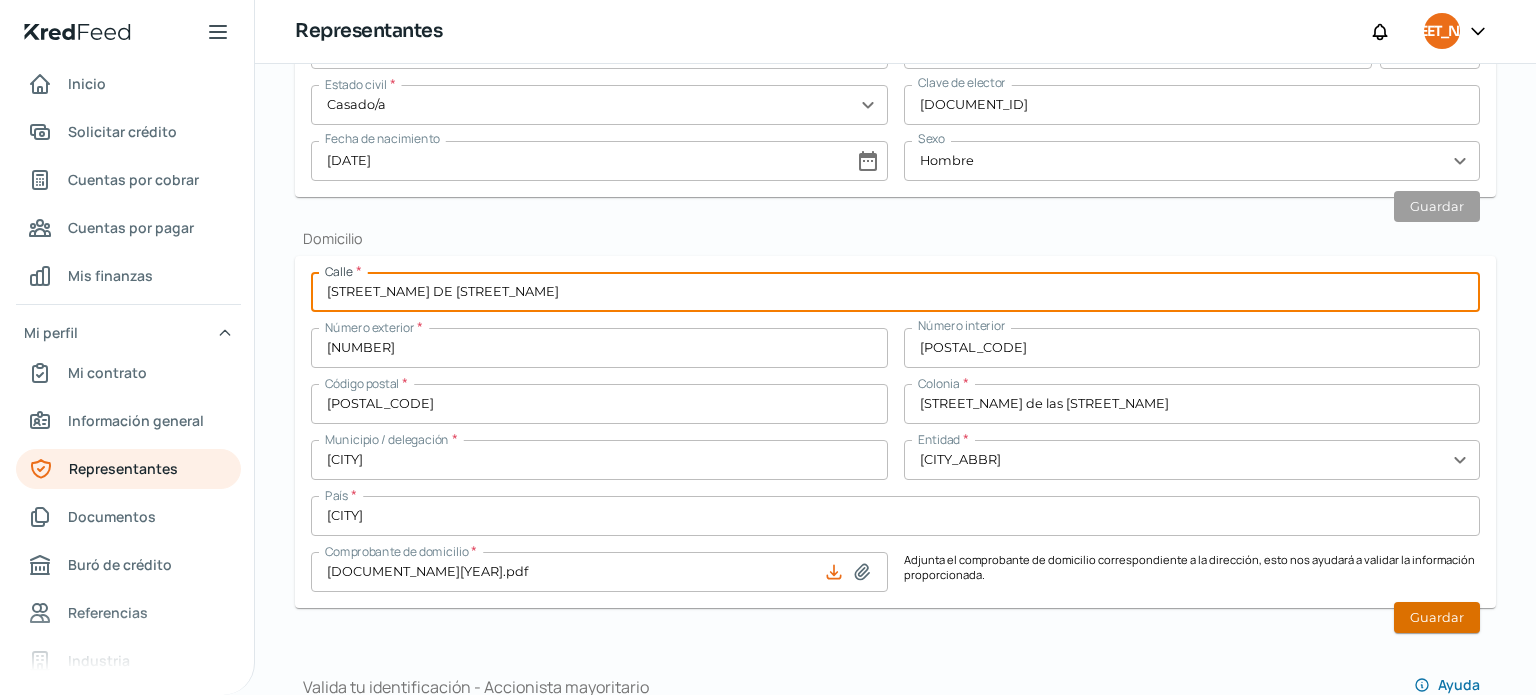 type on "[STREET_NAME] DE [STREET_NAME]" 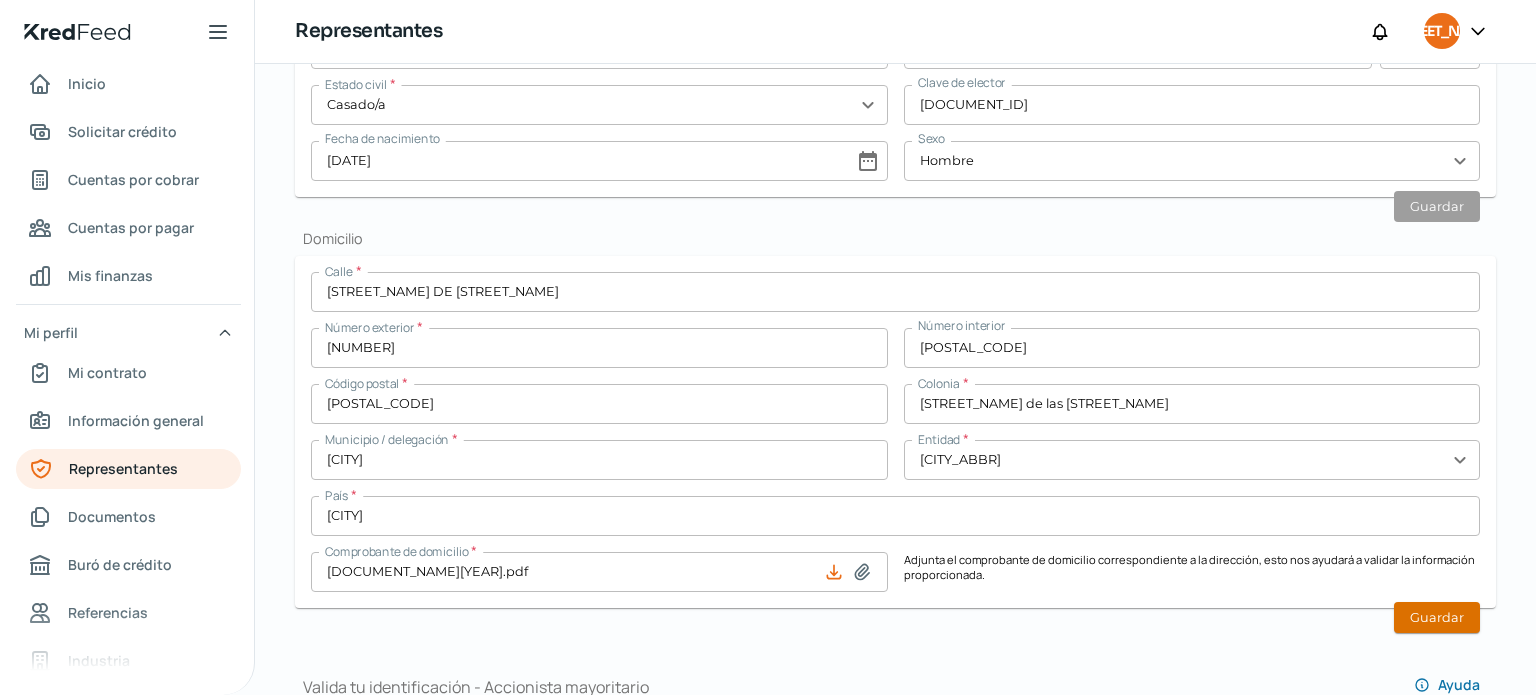 click on "Guardar" at bounding box center (1437, 617) 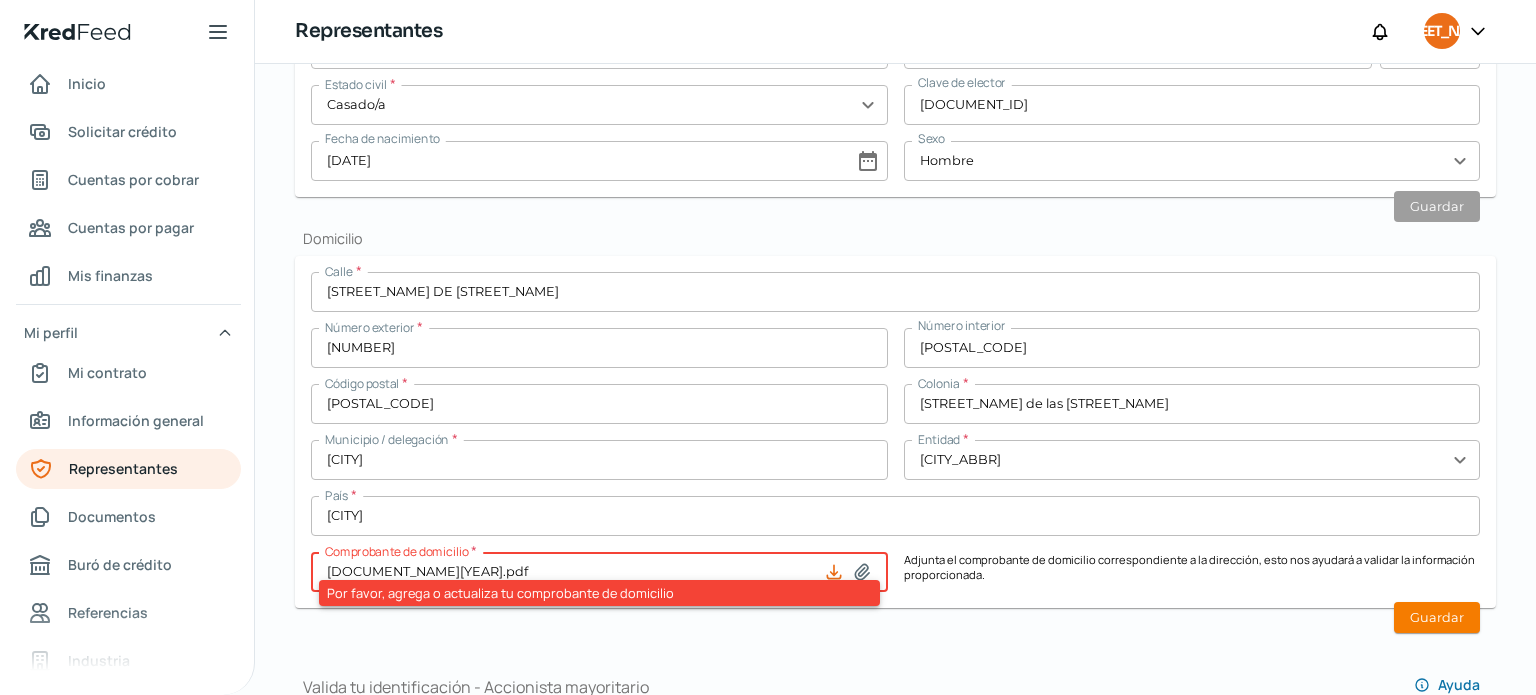 click 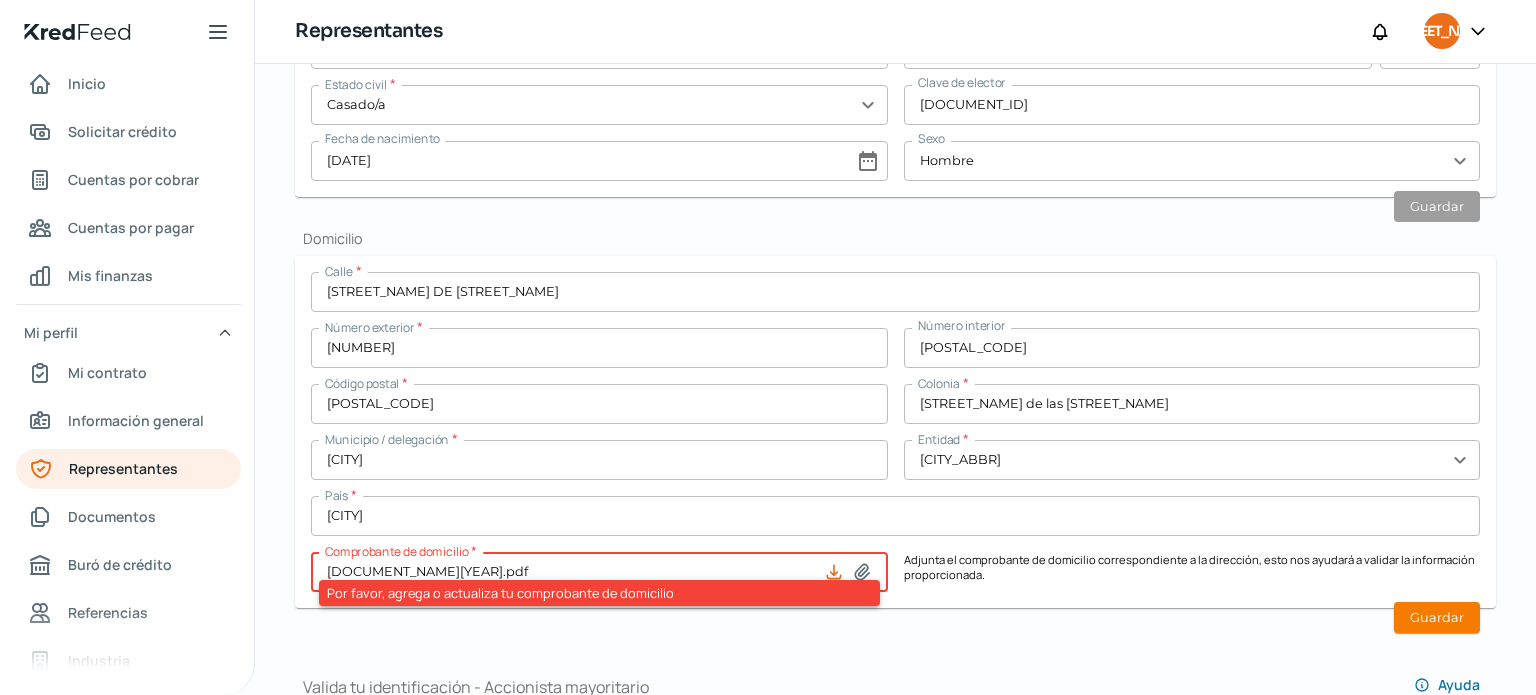type on "C:\fakepath\[DOCUMENT_NAME][YEAR].pdf" 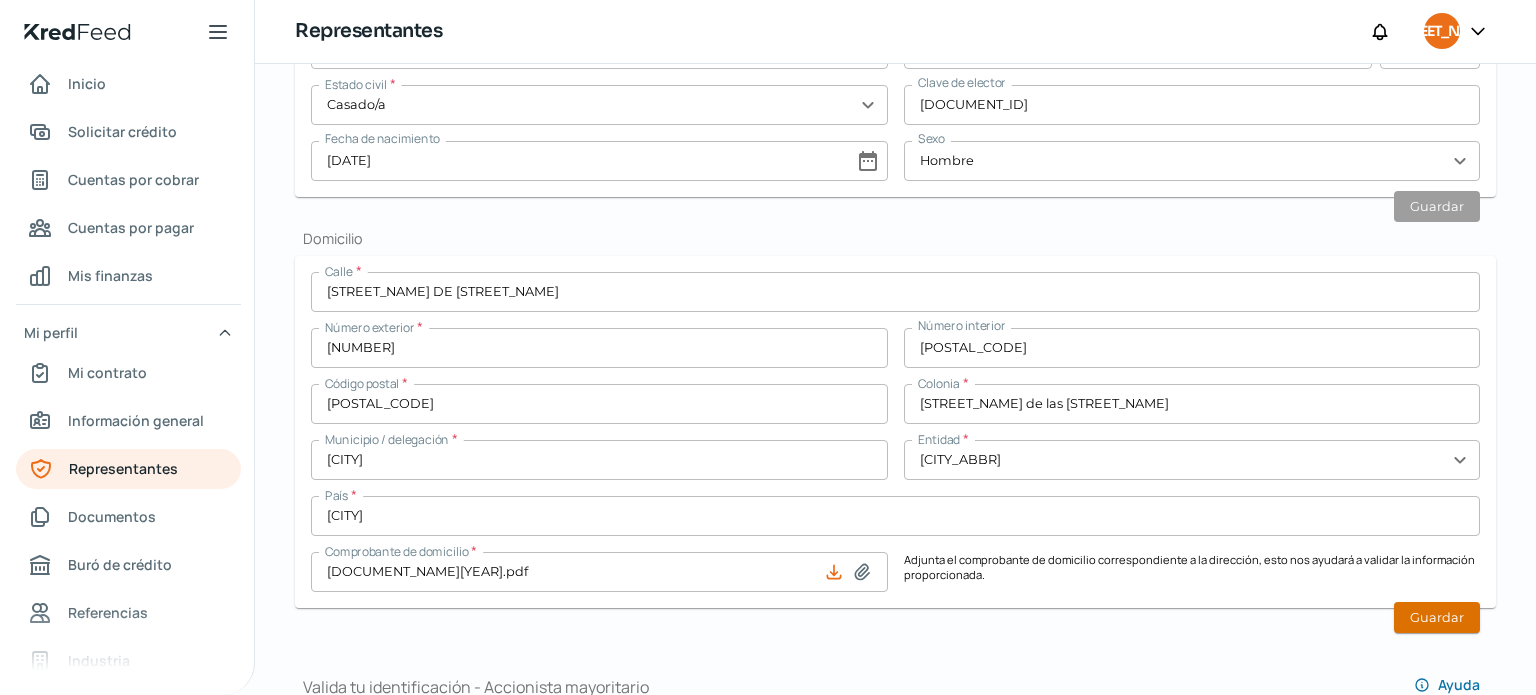 click on "Guardar" at bounding box center (1437, 617) 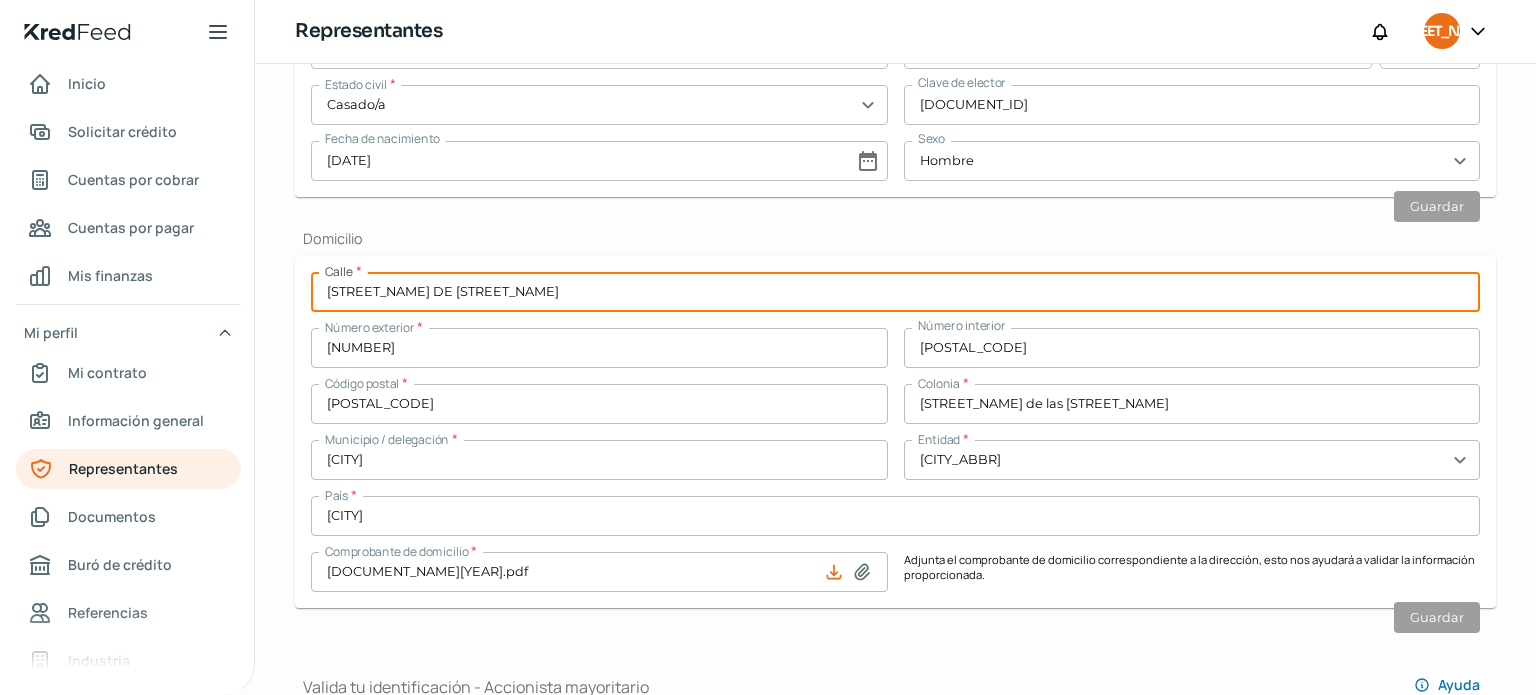 click on "[STREET_NAME] DE [STREET_NAME]" at bounding box center [895, 292] 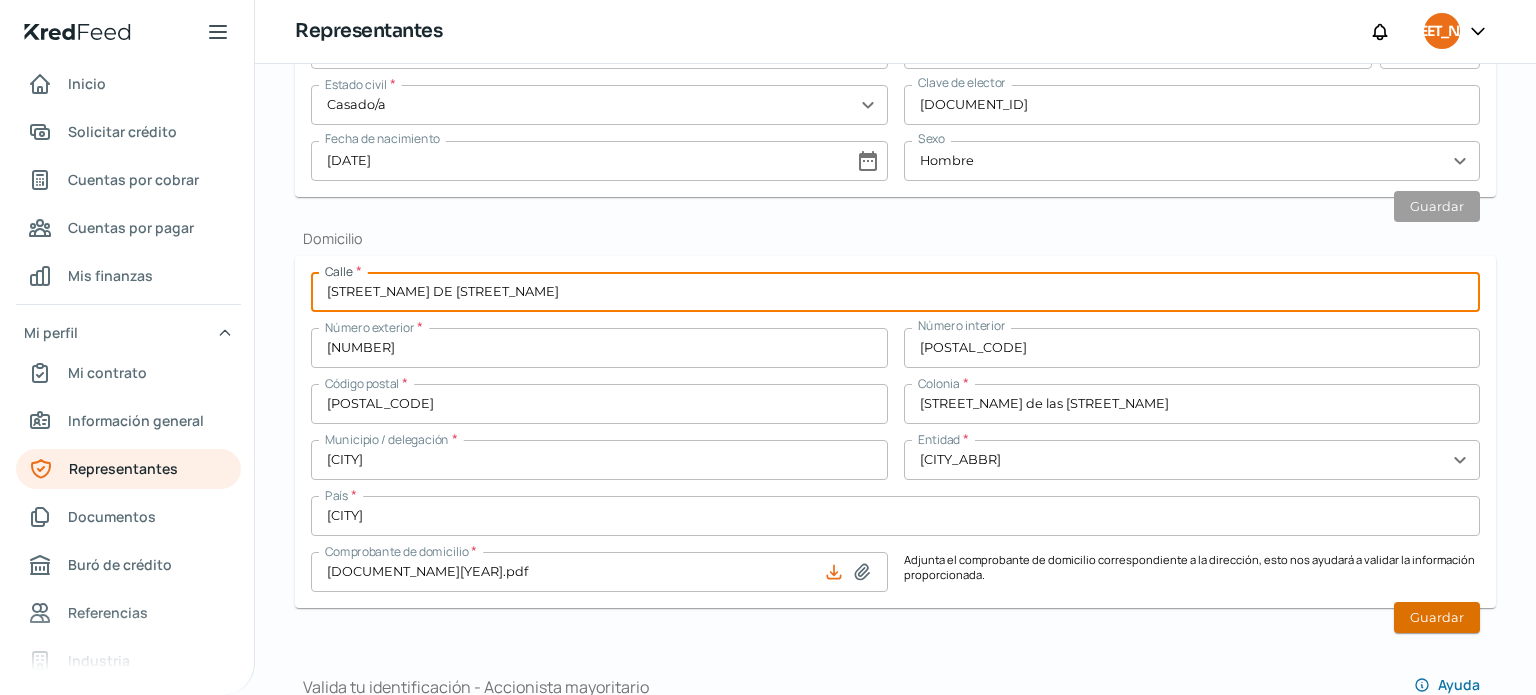 type on "[STREET_NAME] DE [STREET_NAME]" 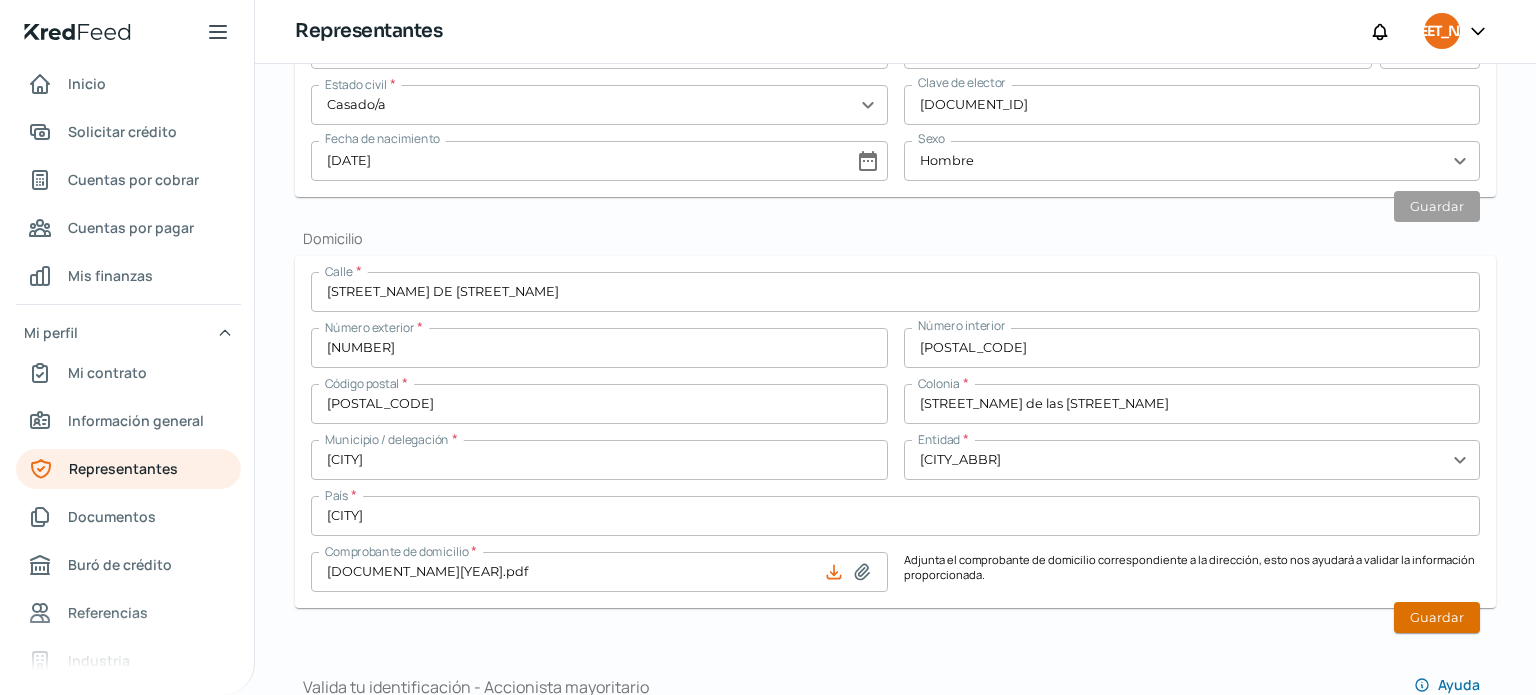 click on "Guardar" at bounding box center (1437, 617) 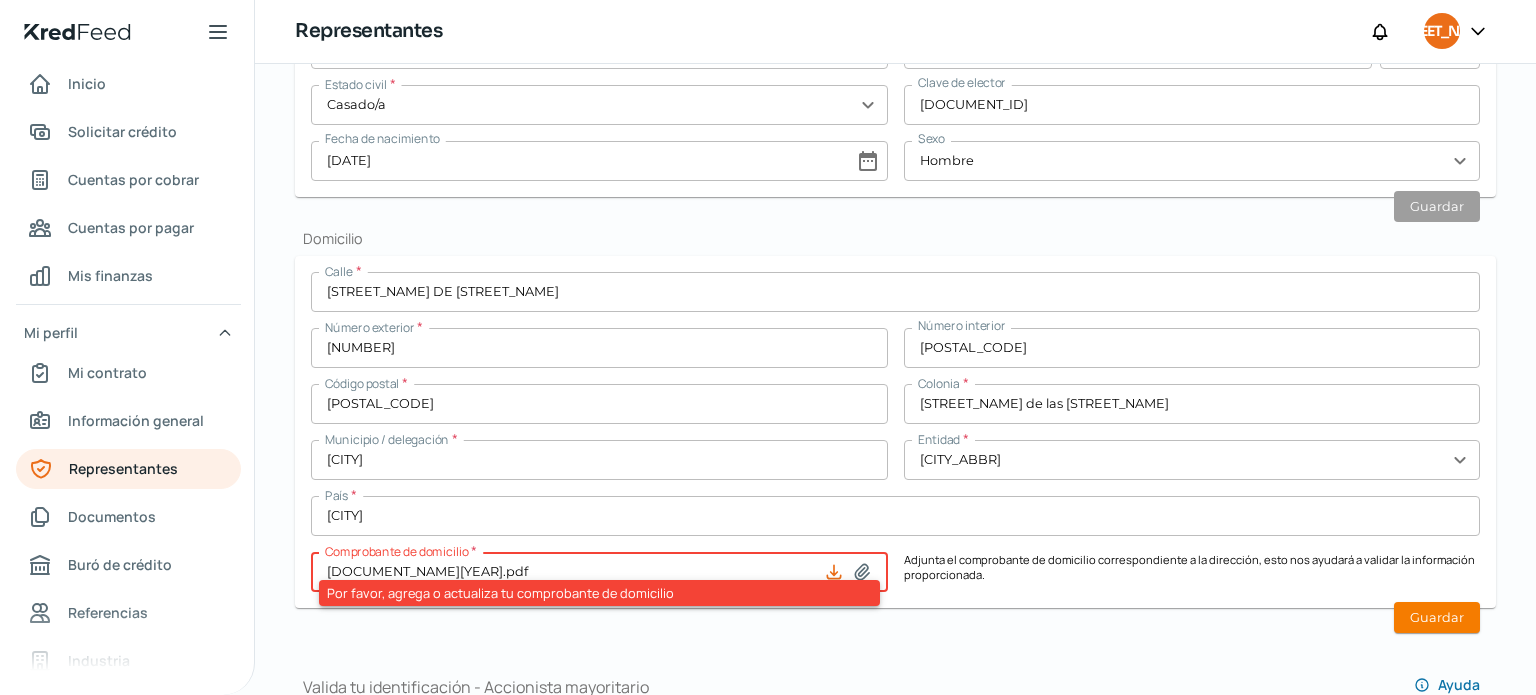 click 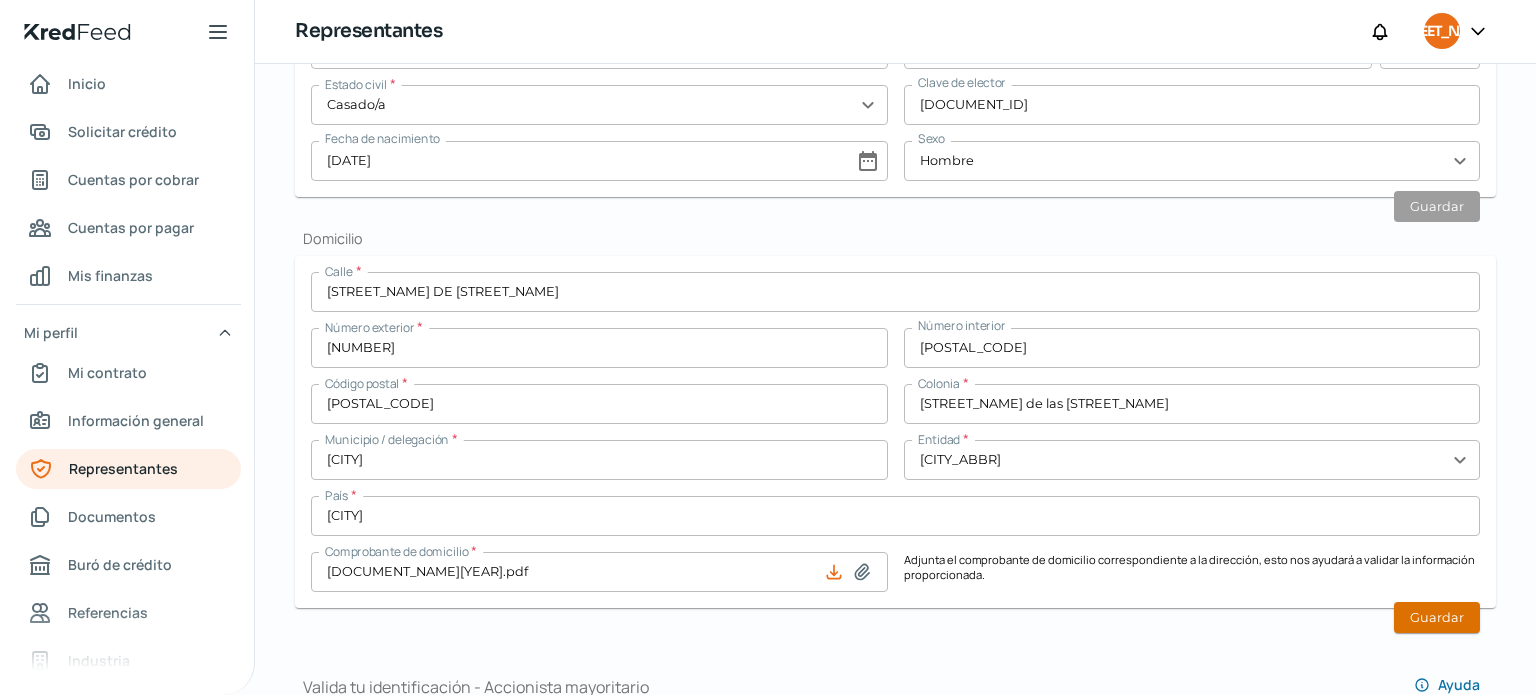 click on "Guardar" at bounding box center (1437, 617) 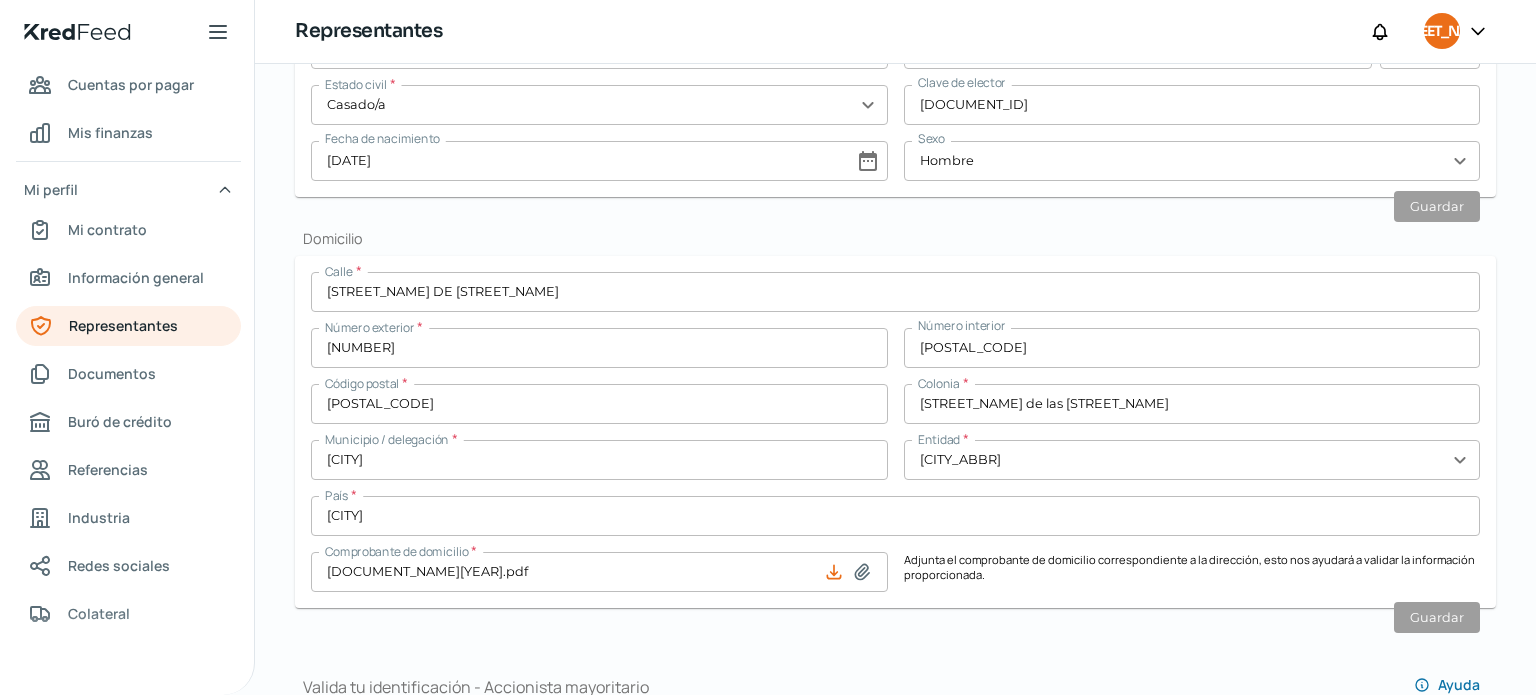 scroll, scrollTop: 153, scrollLeft: 0, axis: vertical 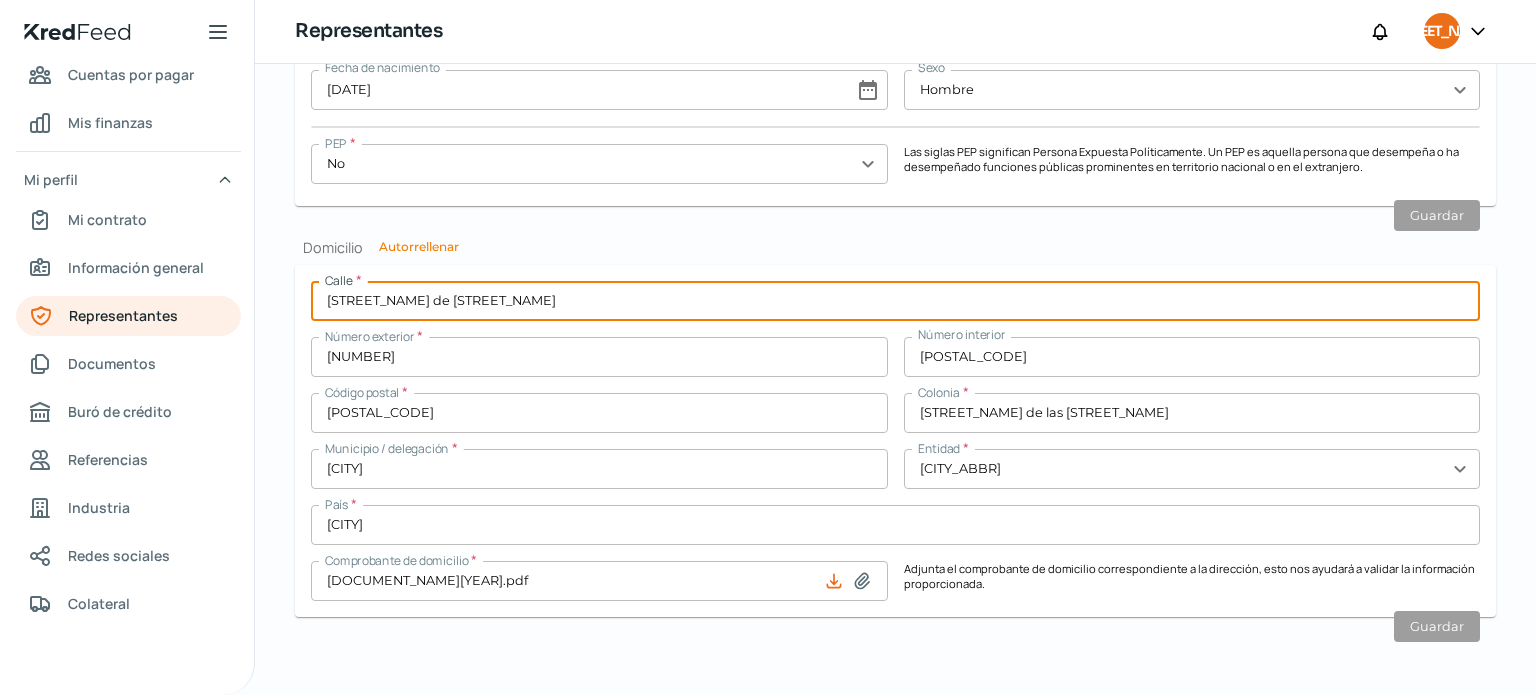 click on "[STREET_NAME] de [STREET_NAME]" at bounding box center [895, 301] 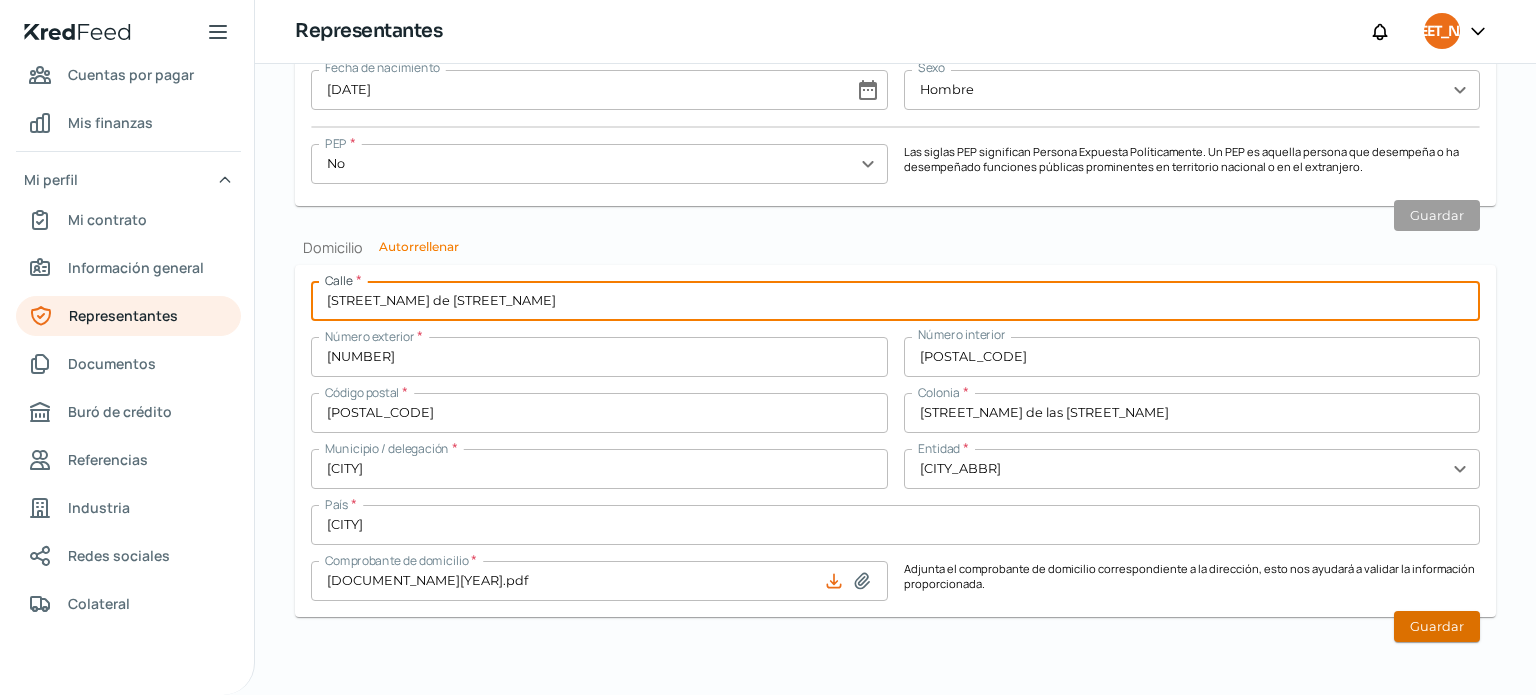 type on "[STREET_NAME] de [STREET_NAME]" 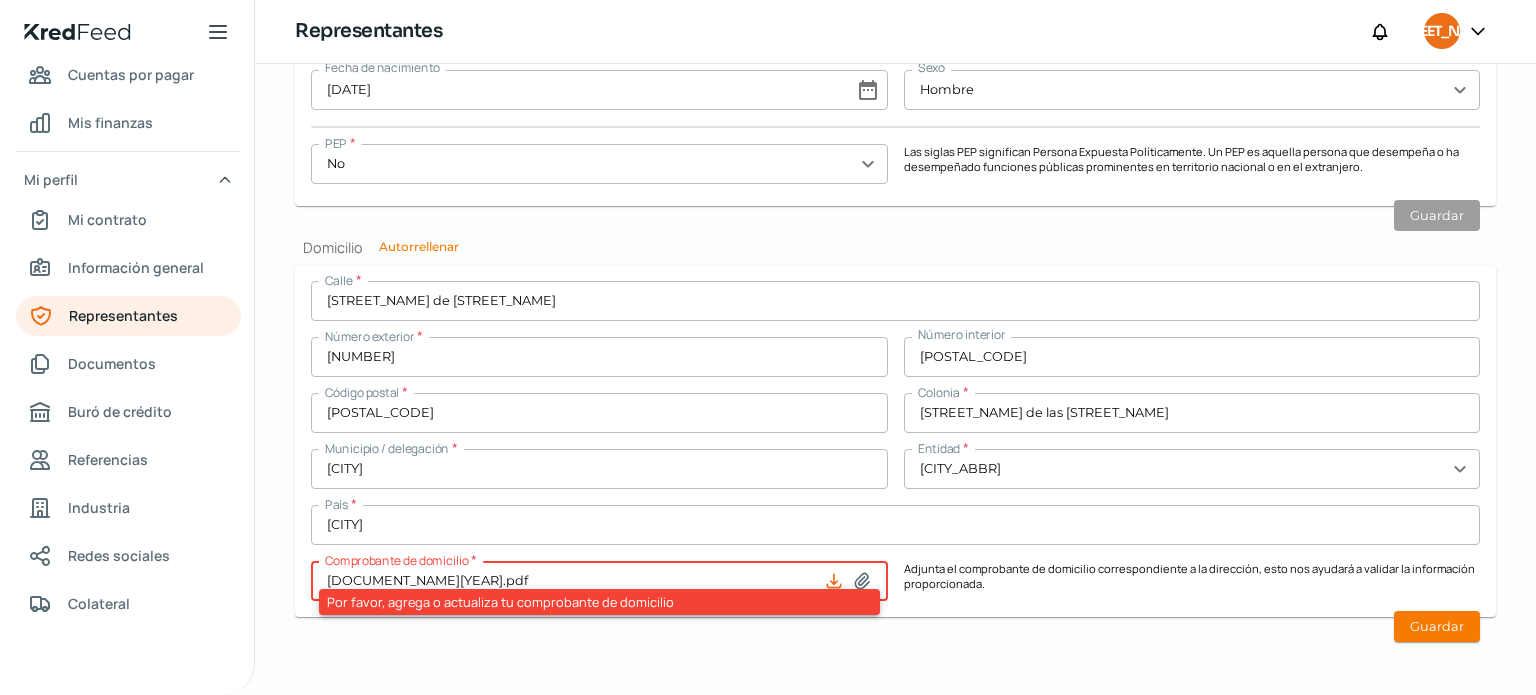 click 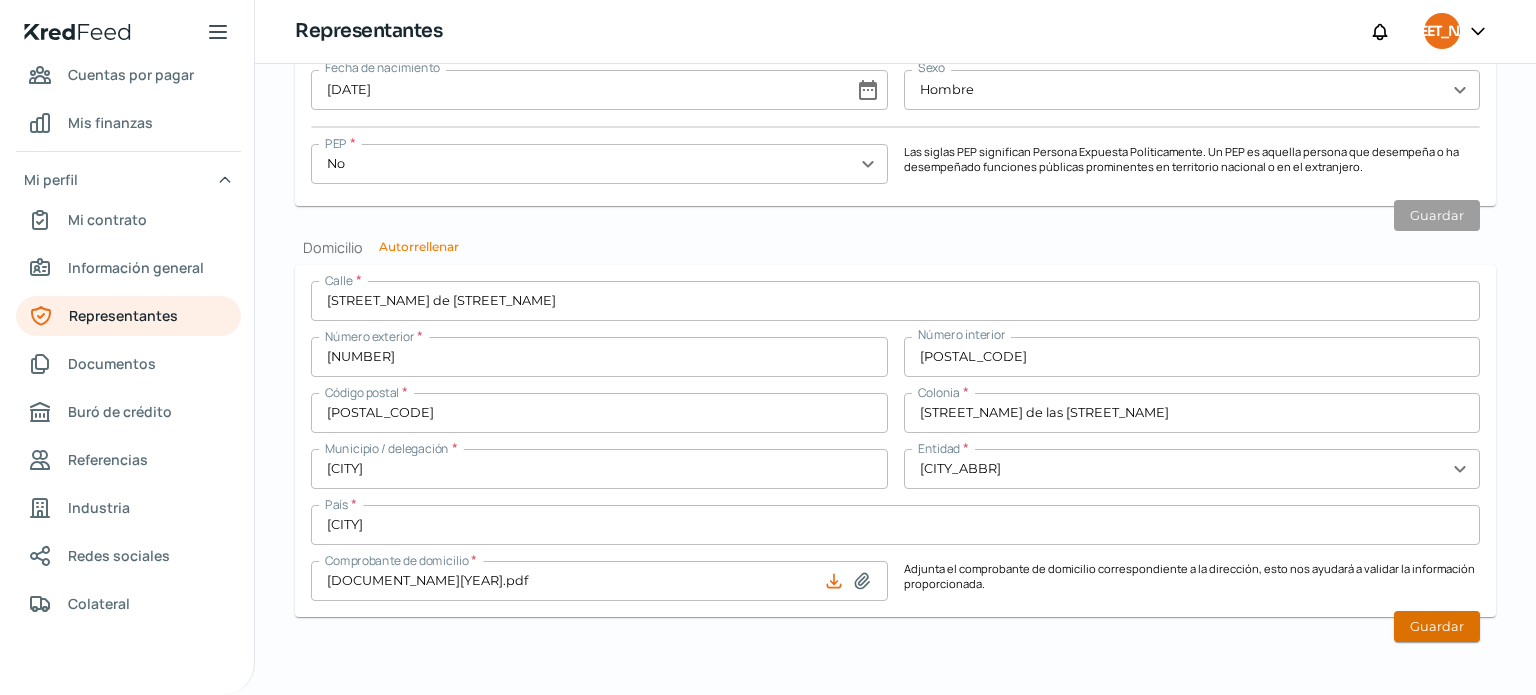 click on "Guardar" at bounding box center (1437, 626) 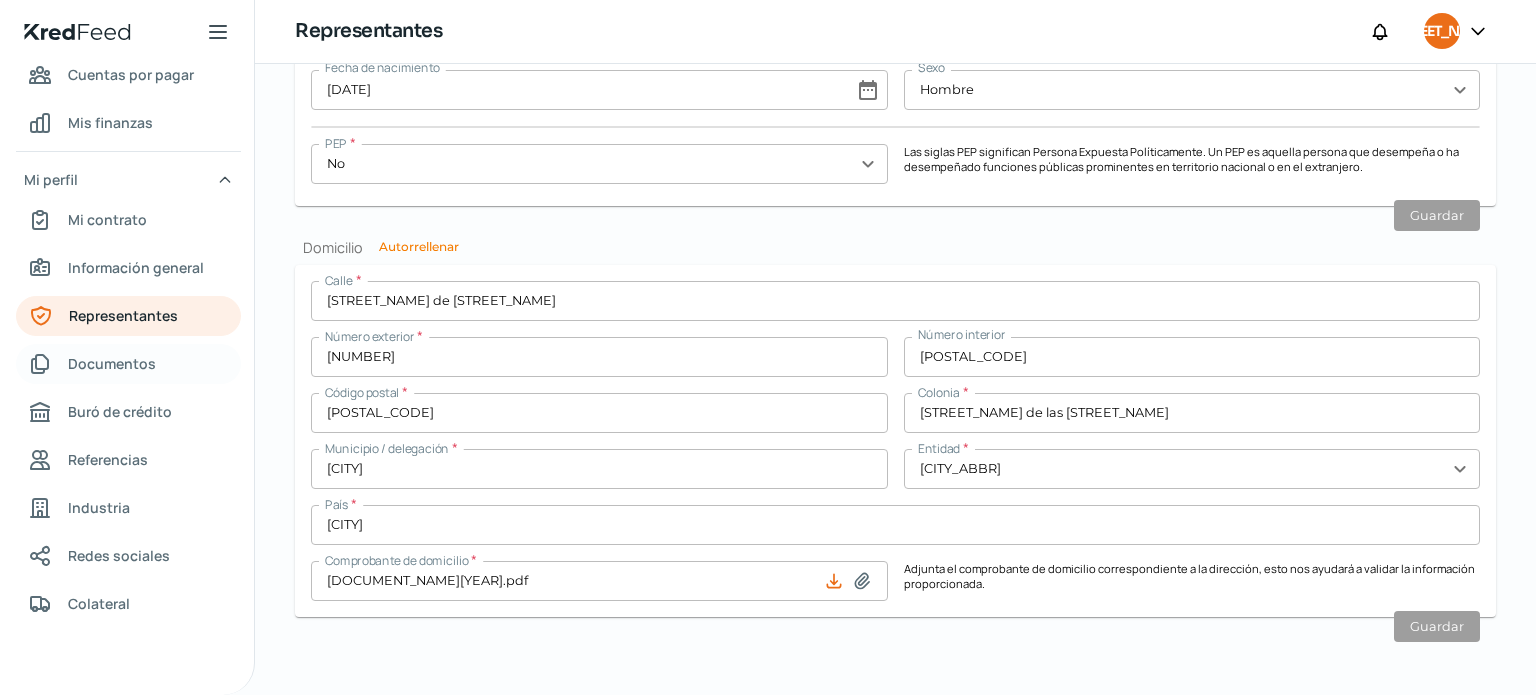 click on "Documentos" at bounding box center (112, 363) 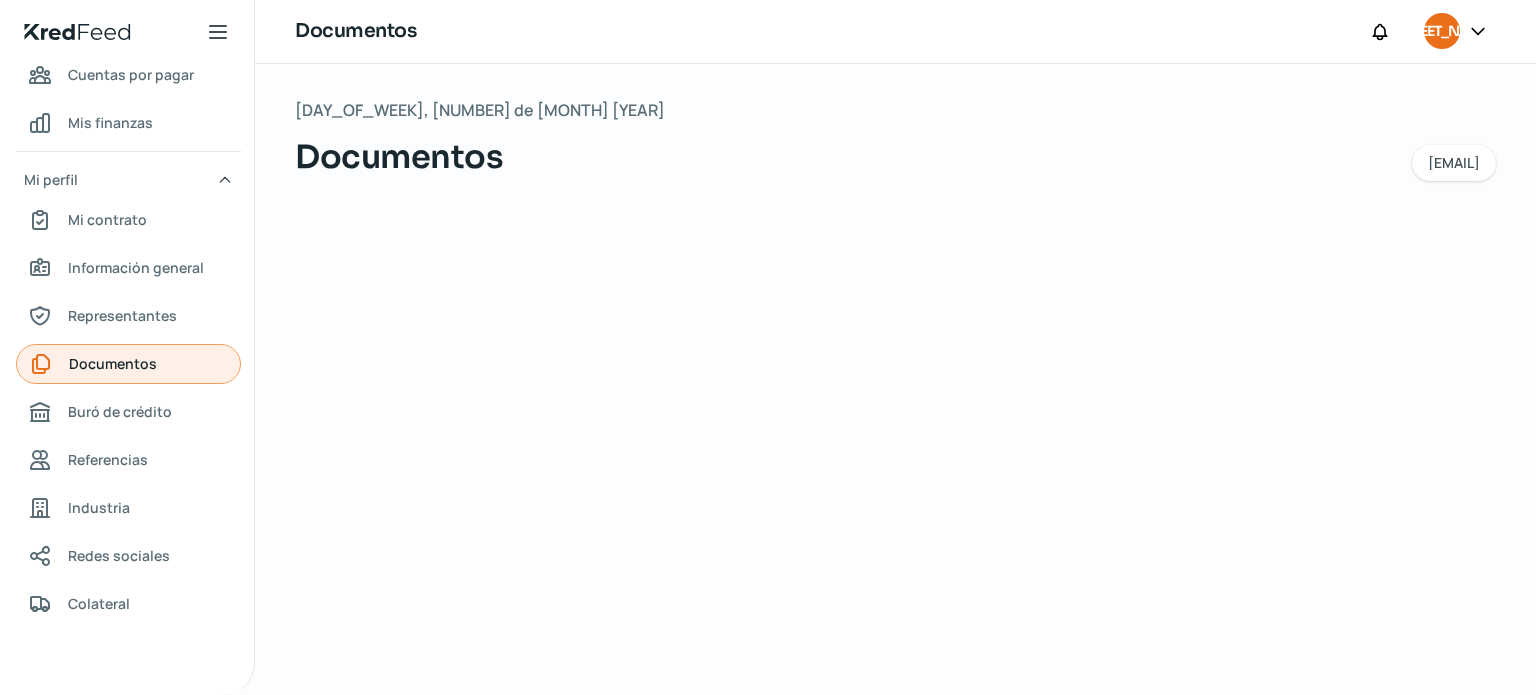scroll, scrollTop: 0, scrollLeft: 0, axis: both 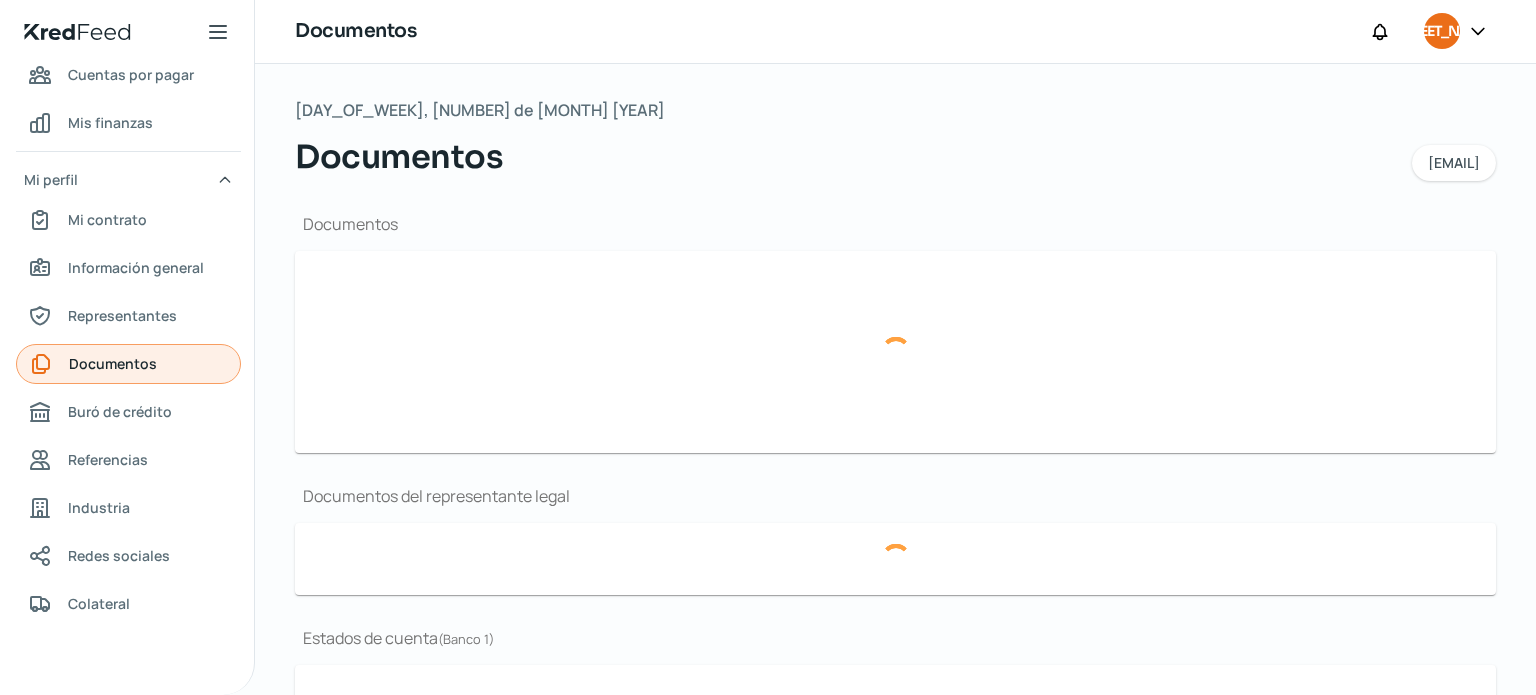 type on "[DOCUMENT_ID]_[DATE][DOCUMENT_ID].pdf" 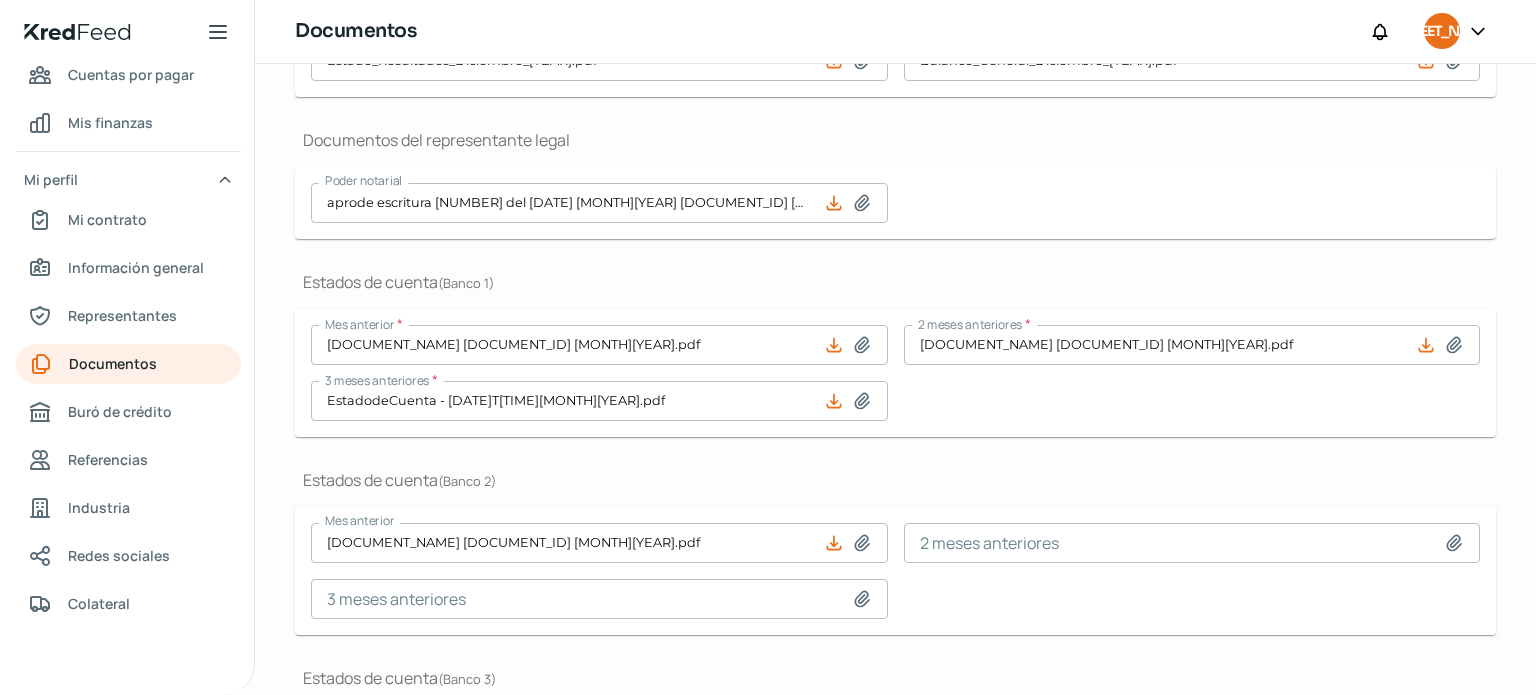 scroll, scrollTop: 379, scrollLeft: 0, axis: vertical 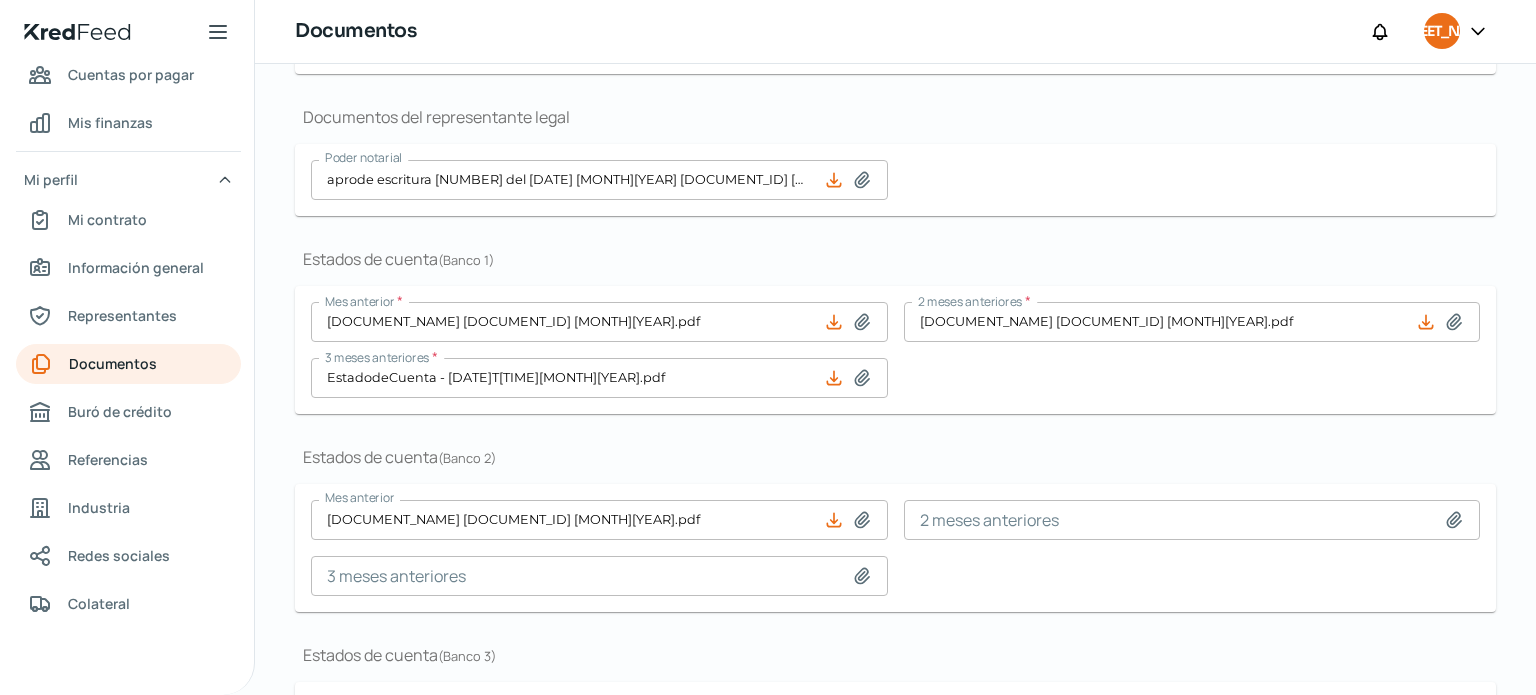 click 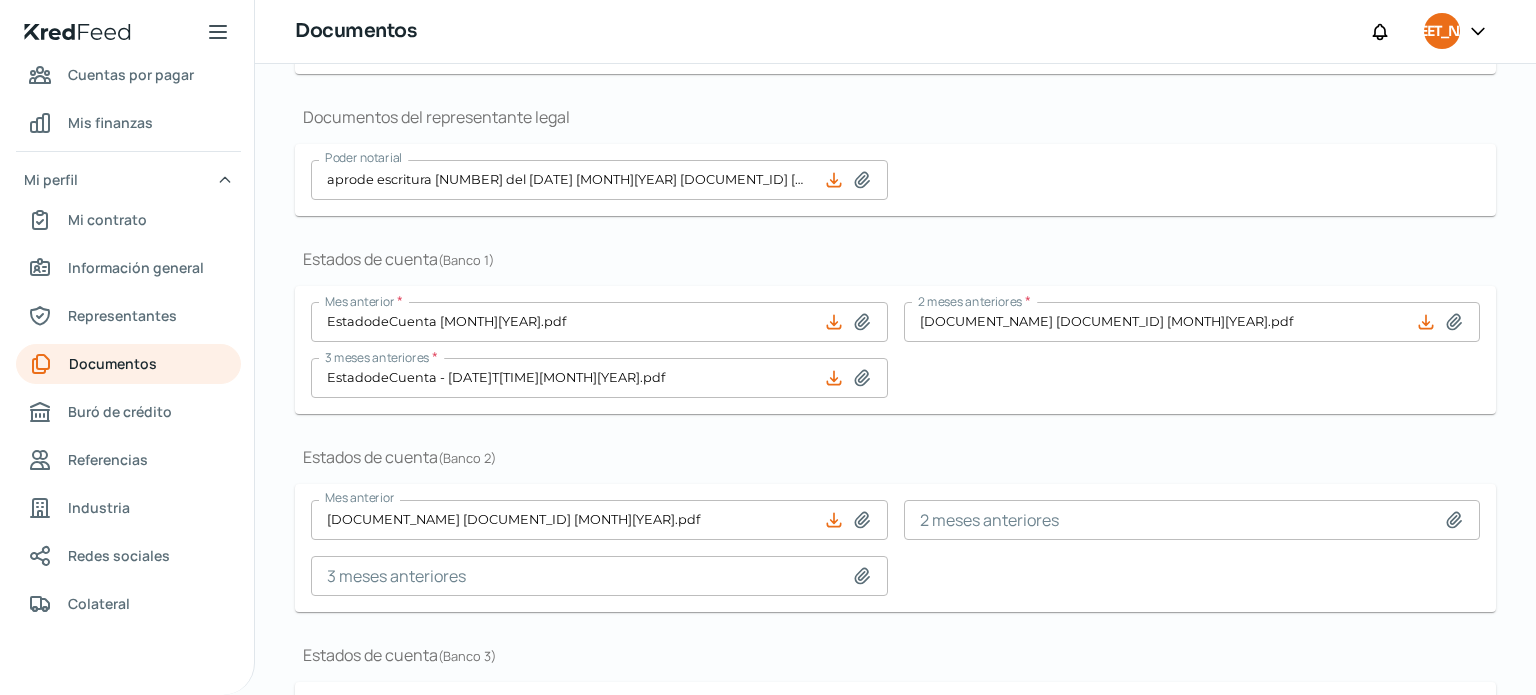 click 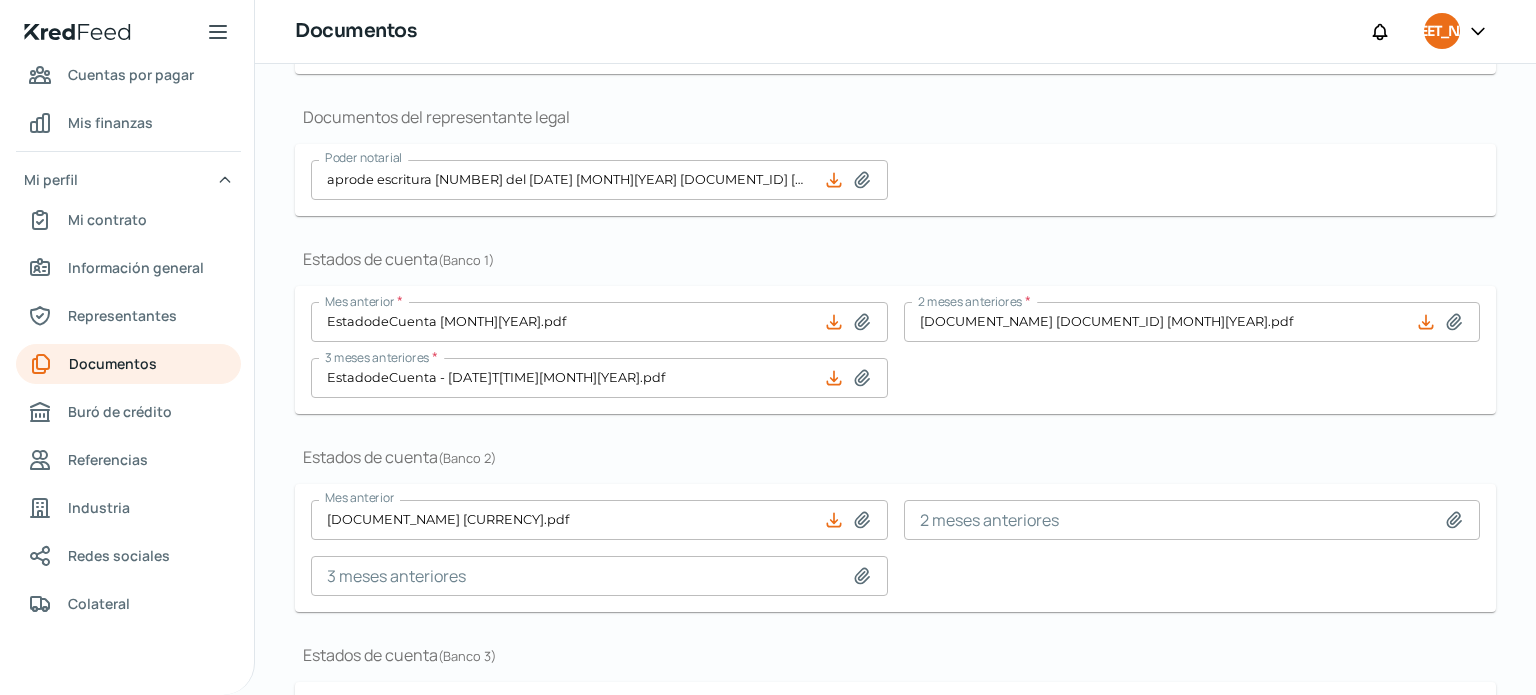 click 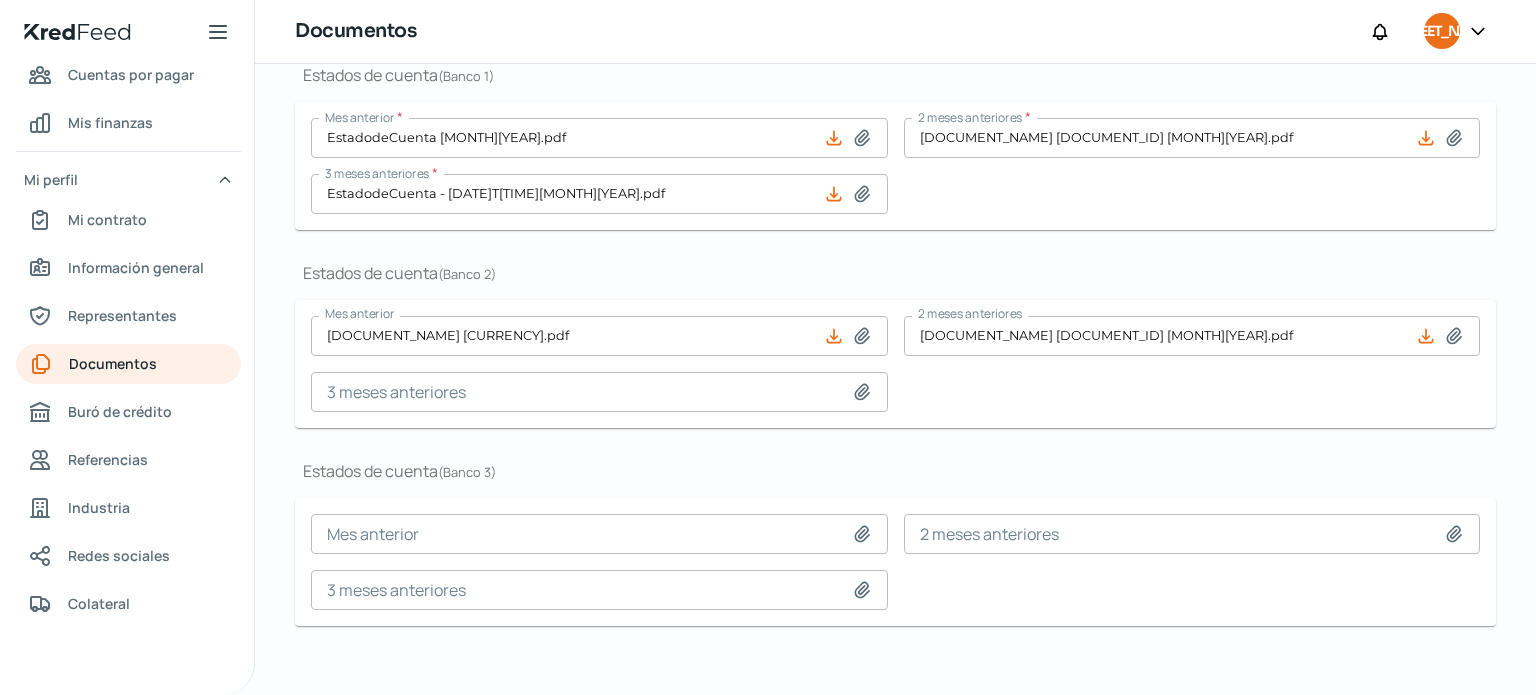 scroll, scrollTop: 571, scrollLeft: 0, axis: vertical 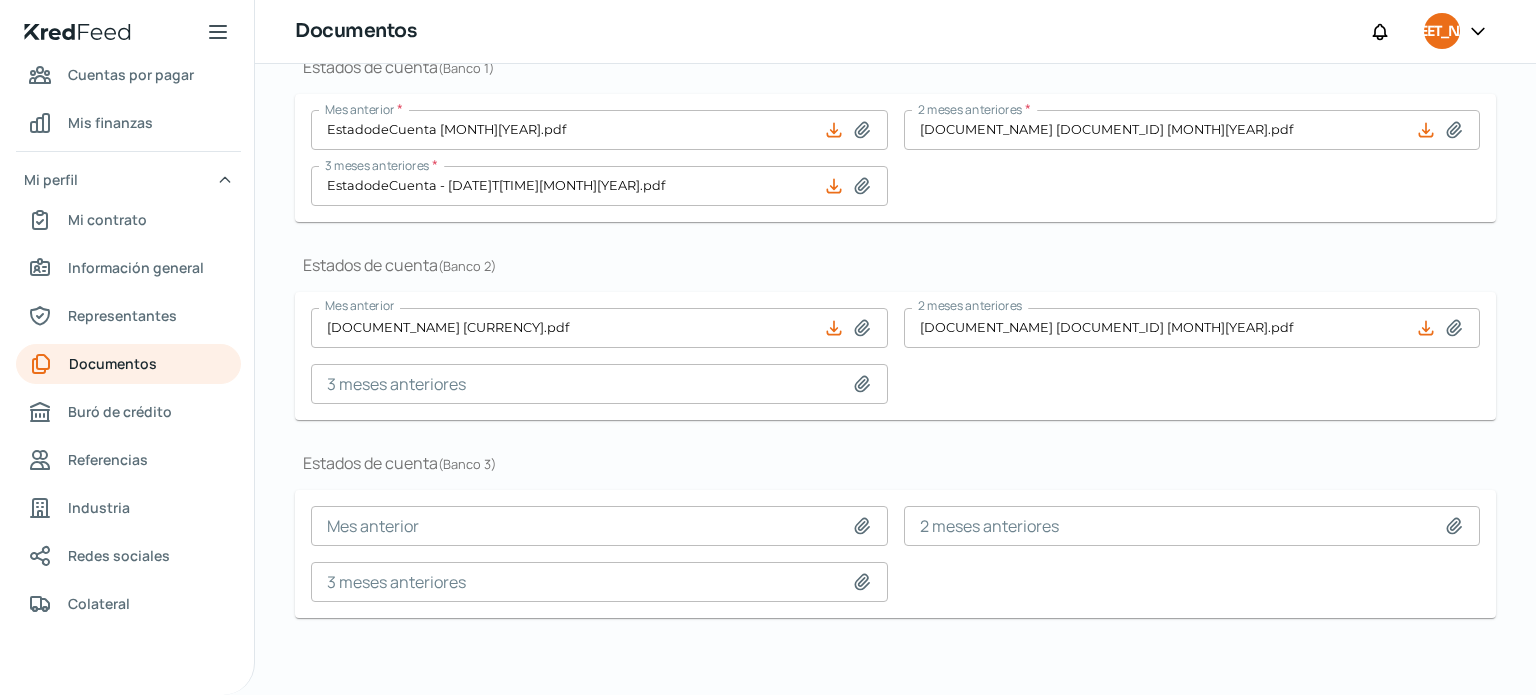 click 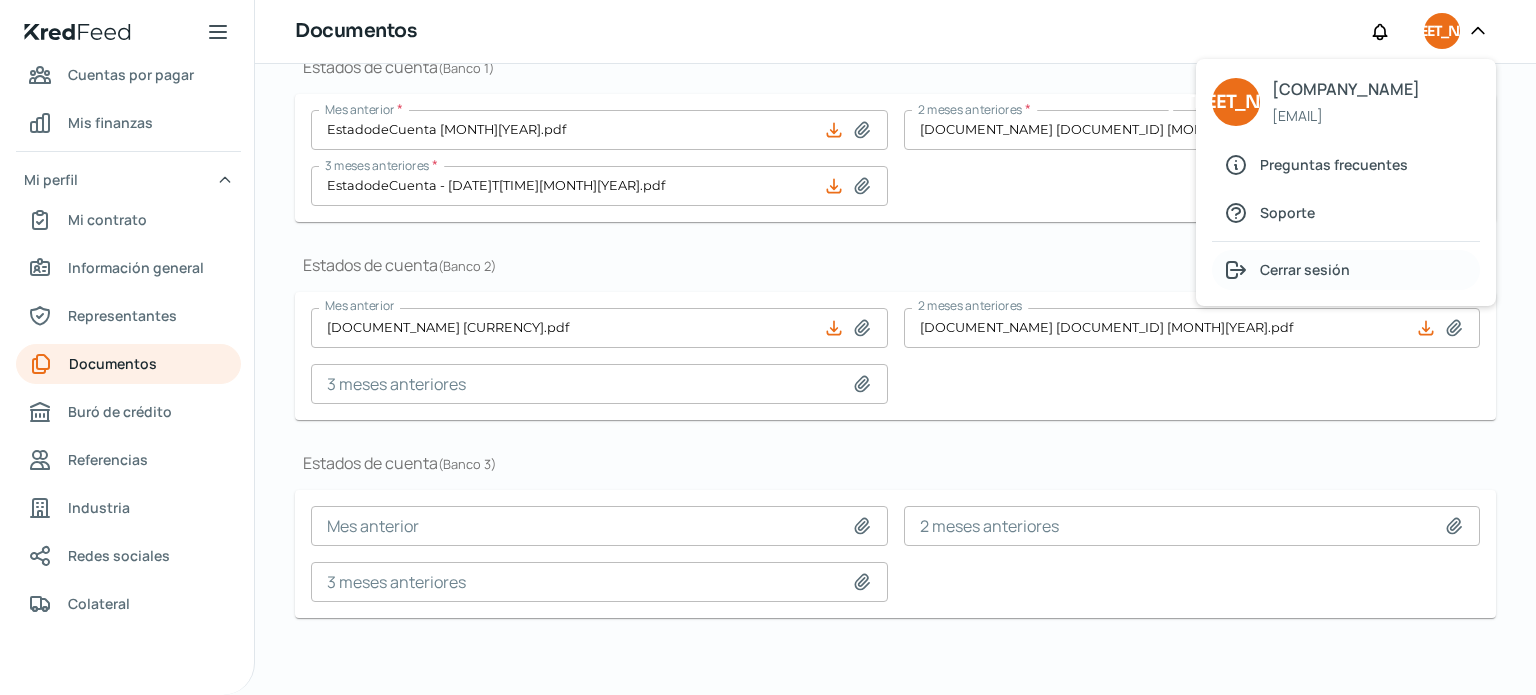 click on "Cerrar sesión" at bounding box center [1305, 269] 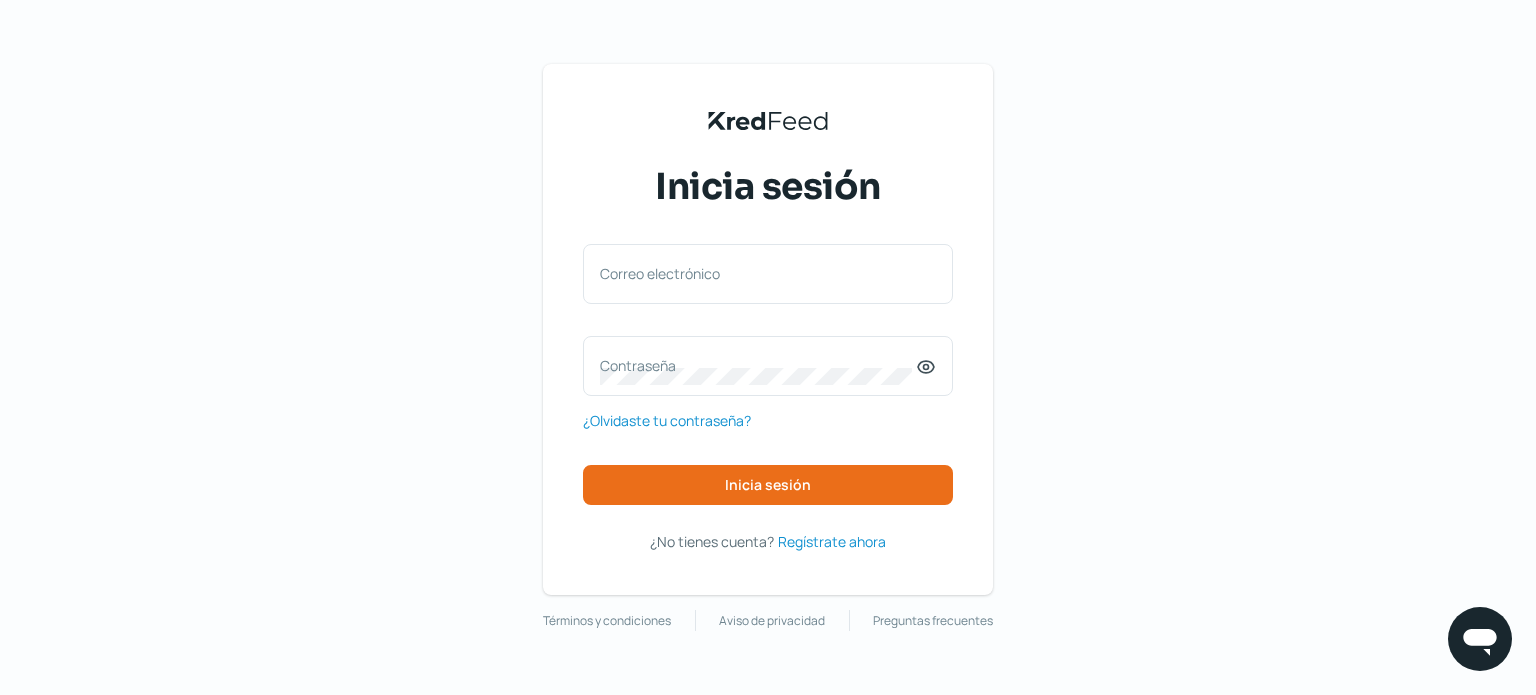 scroll, scrollTop: 0, scrollLeft: 0, axis: both 